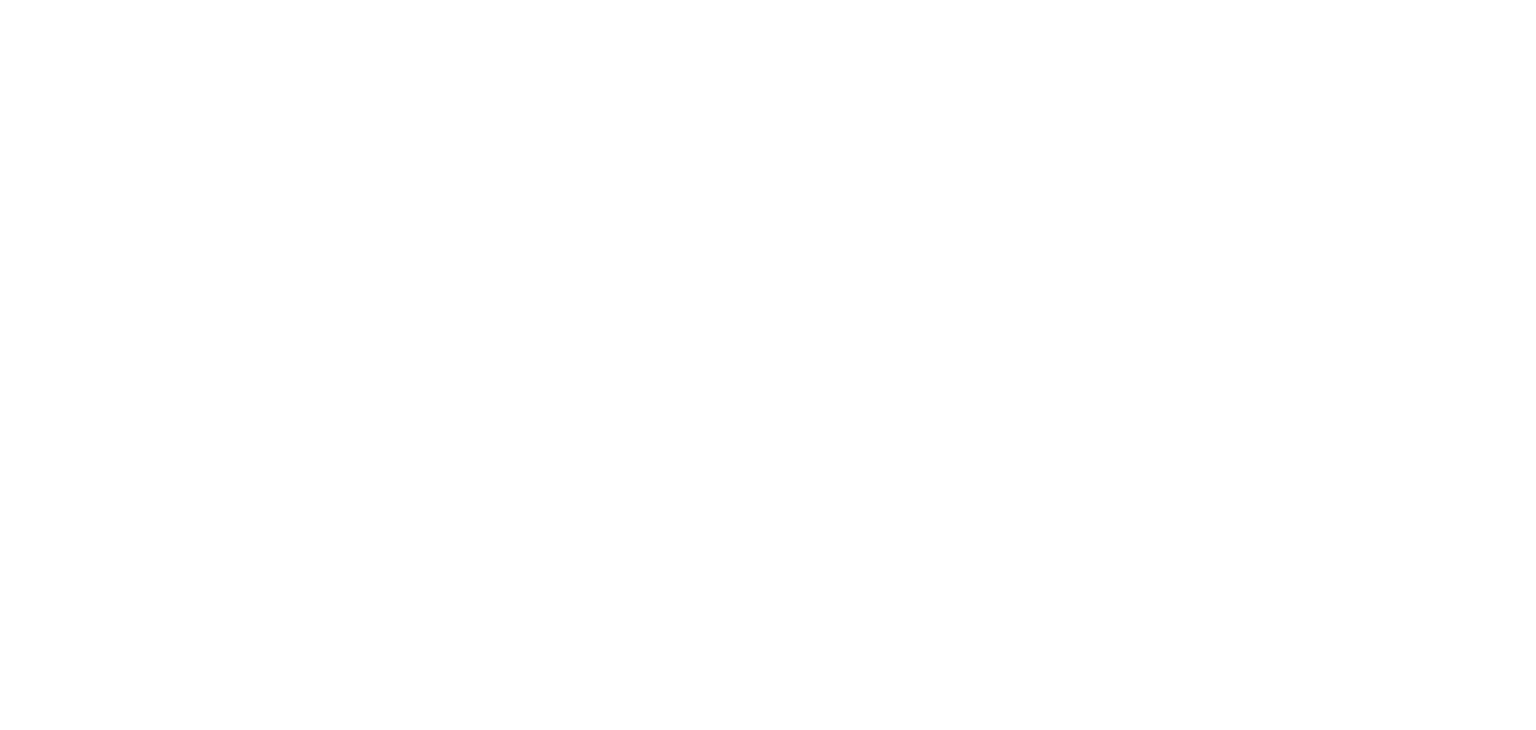 scroll, scrollTop: 0, scrollLeft: 0, axis: both 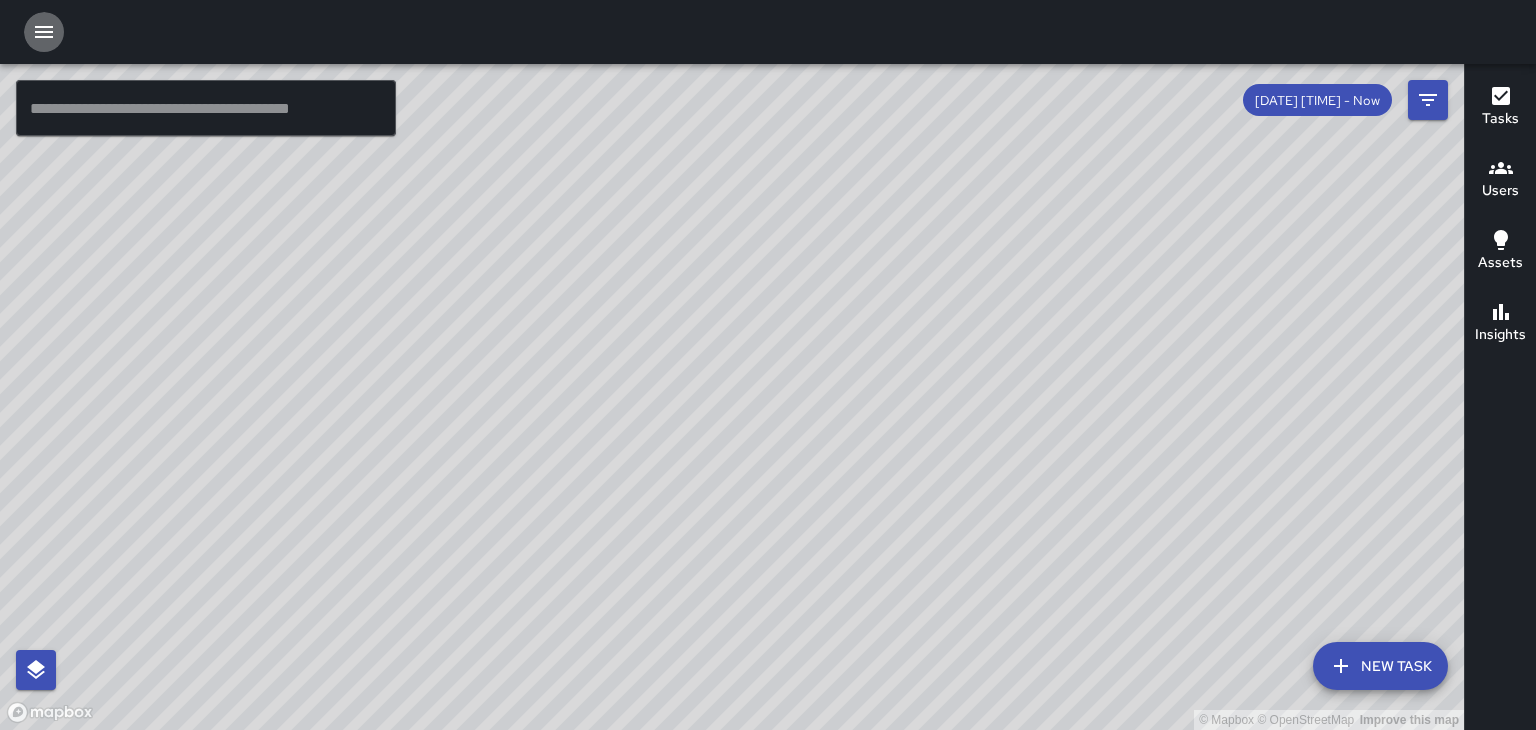 click 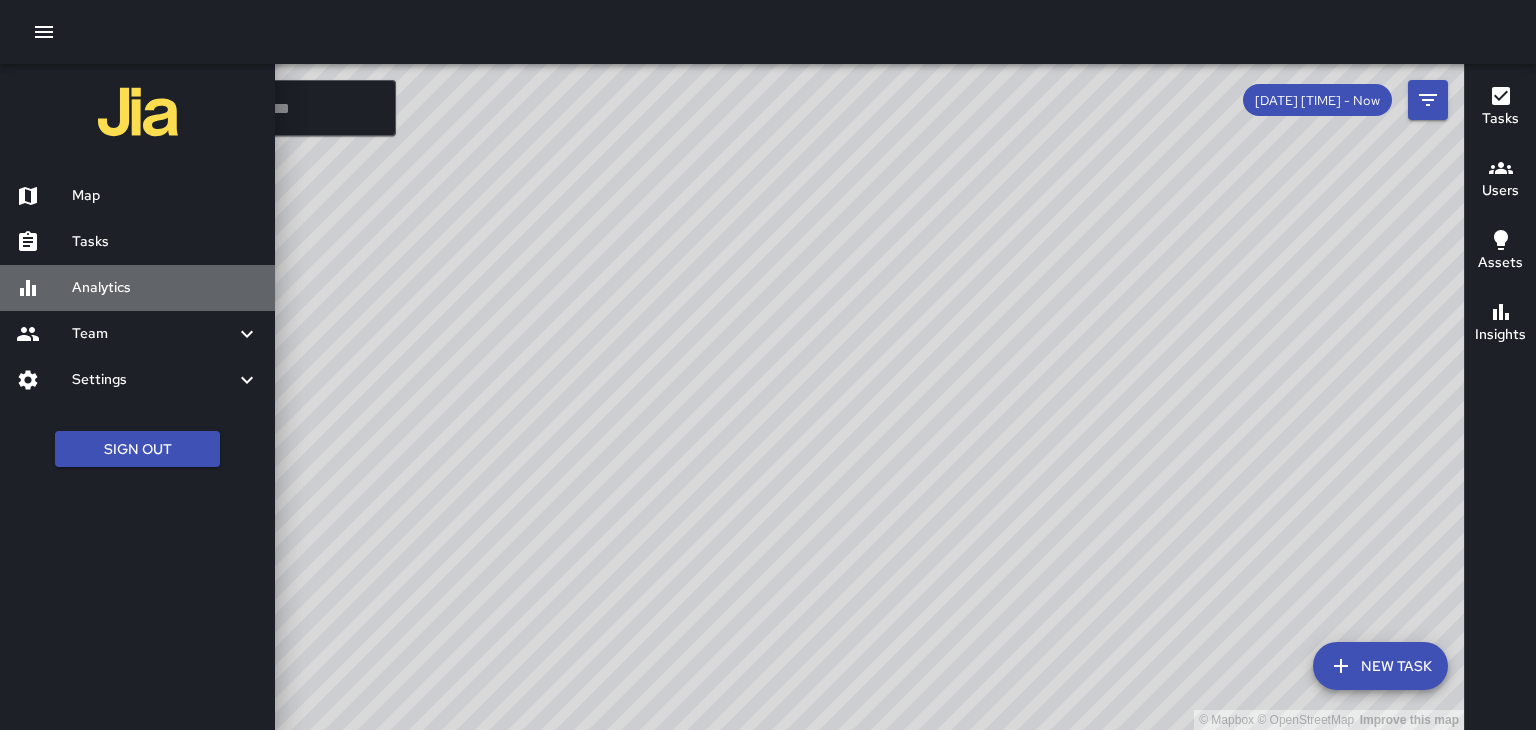 click on "Analytics" at bounding box center (165, 288) 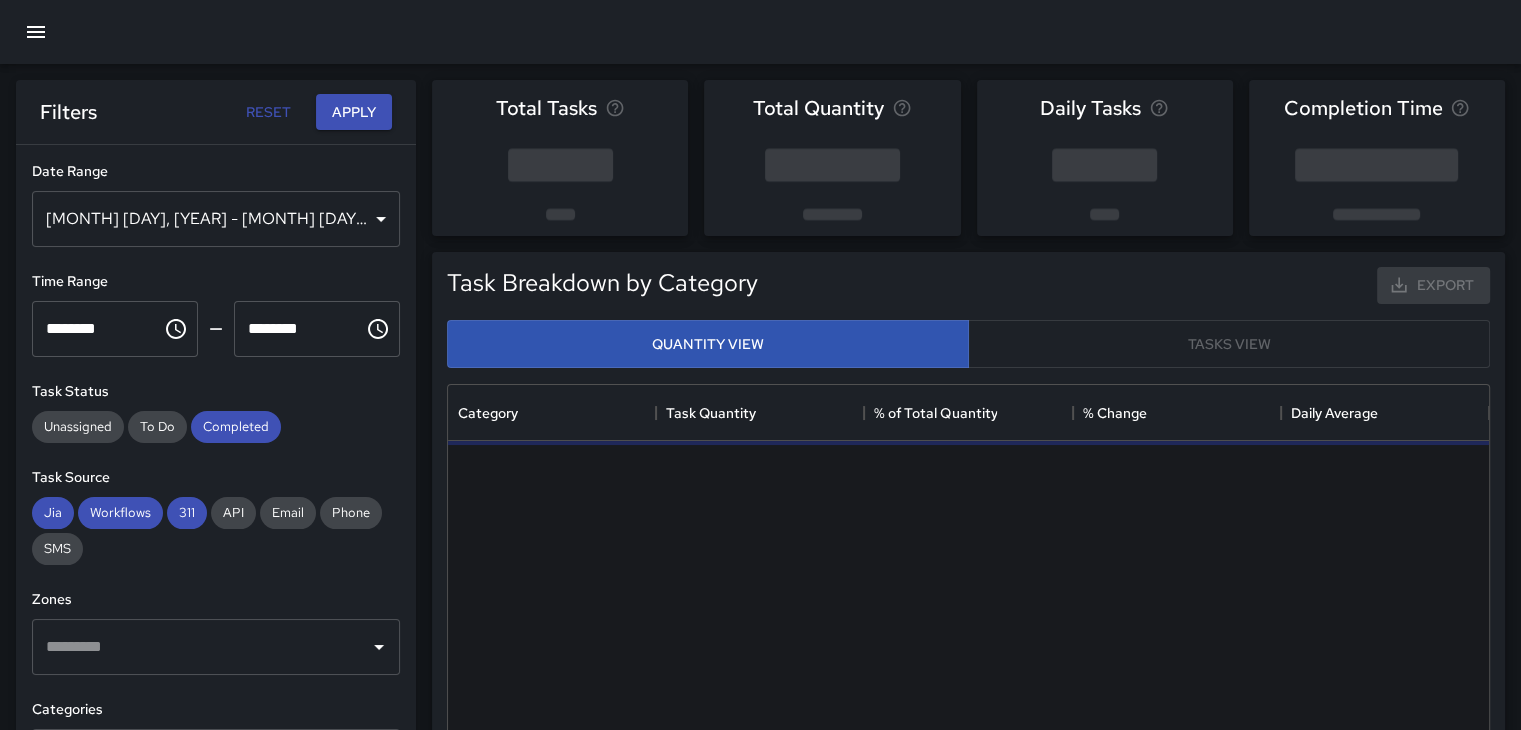 scroll, scrollTop: 16, scrollLeft: 16, axis: both 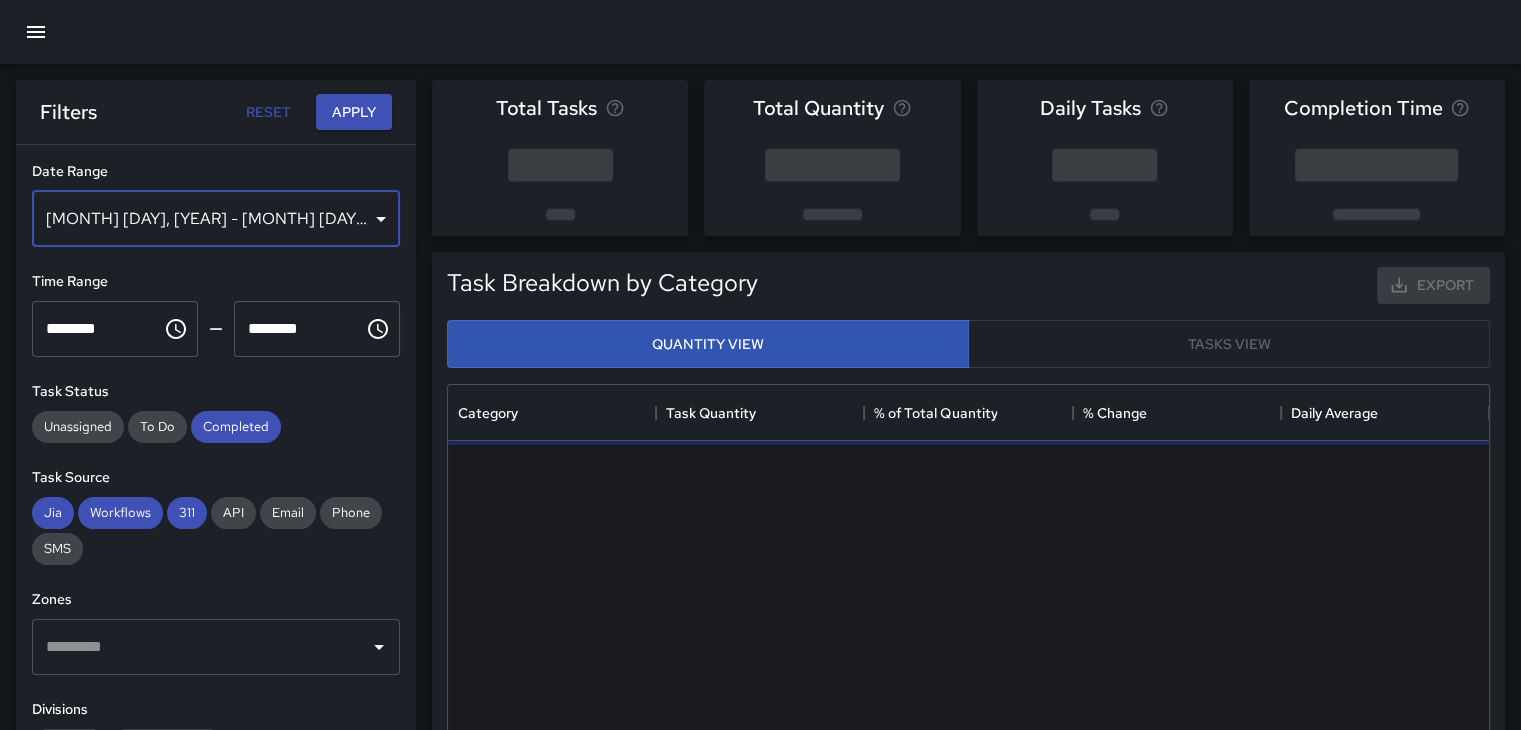 click on "[MONTH] [DAY], [YEAR] - [MONTH] [DAY], [YEAR]" at bounding box center (216, 219) 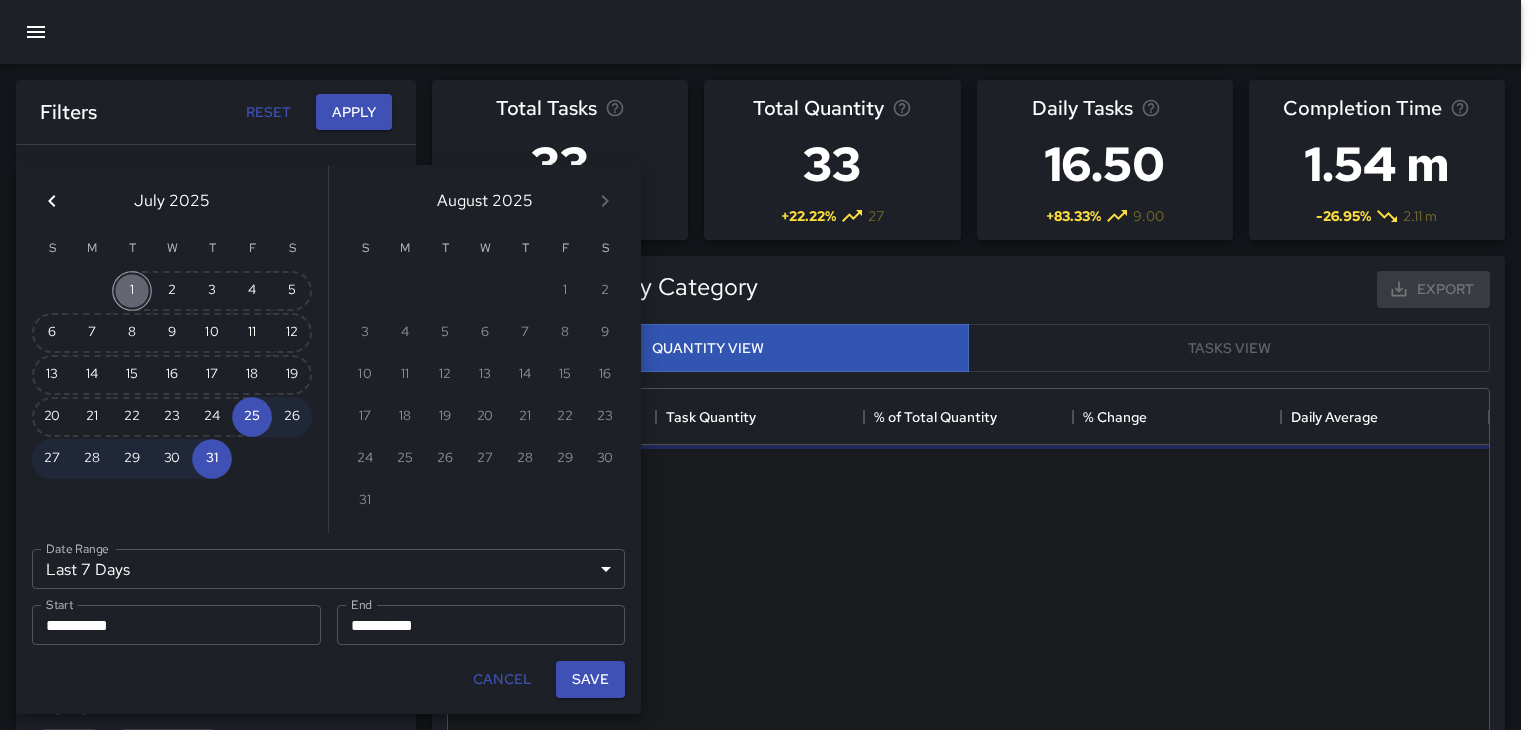 click on "1" at bounding box center [132, 291] 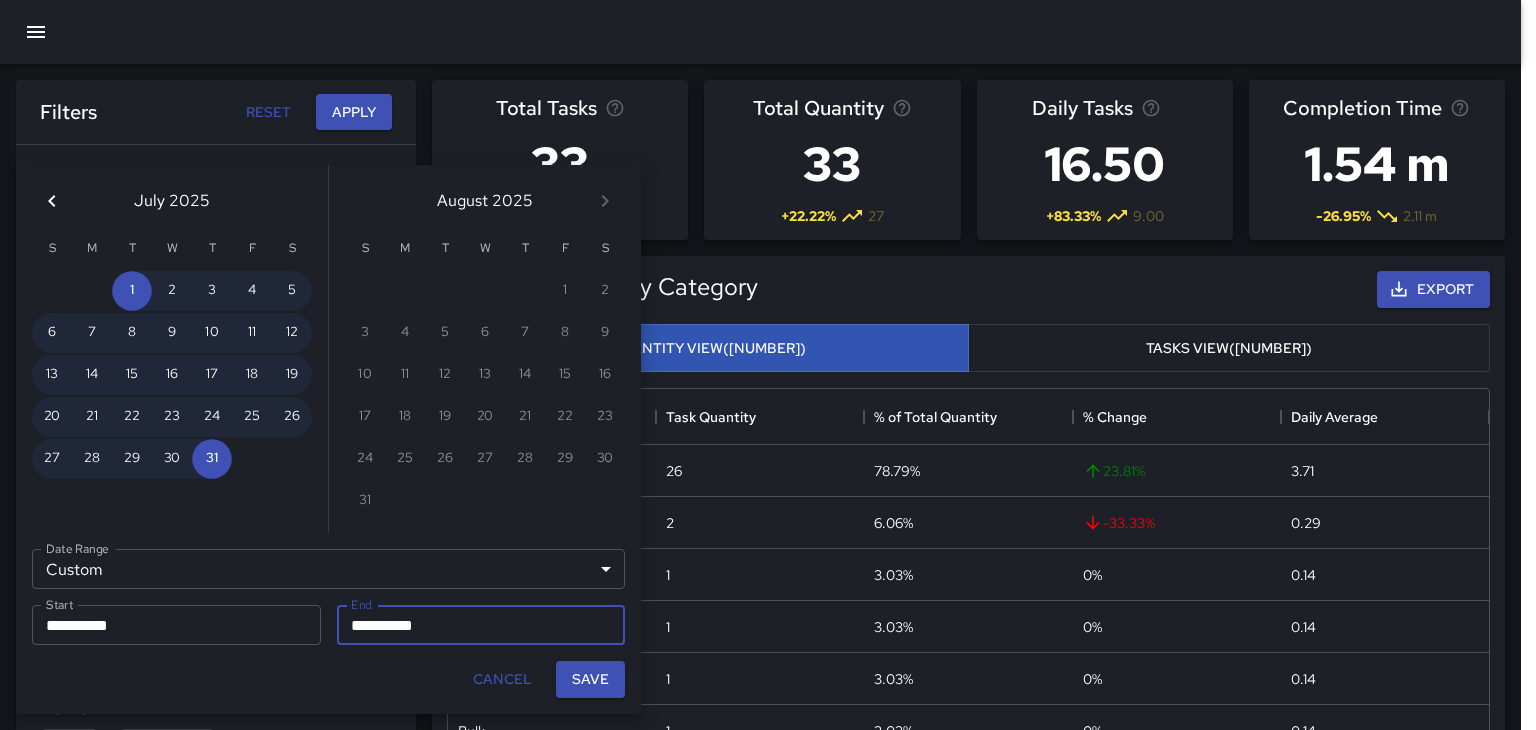 click on "1 2 3 4 5 6 7 8 9 10 11 12 13 14 15 16 17 18 19 20 21 22 23 24 25 26 27 28 29 30 31" at bounding box center (172, 401) 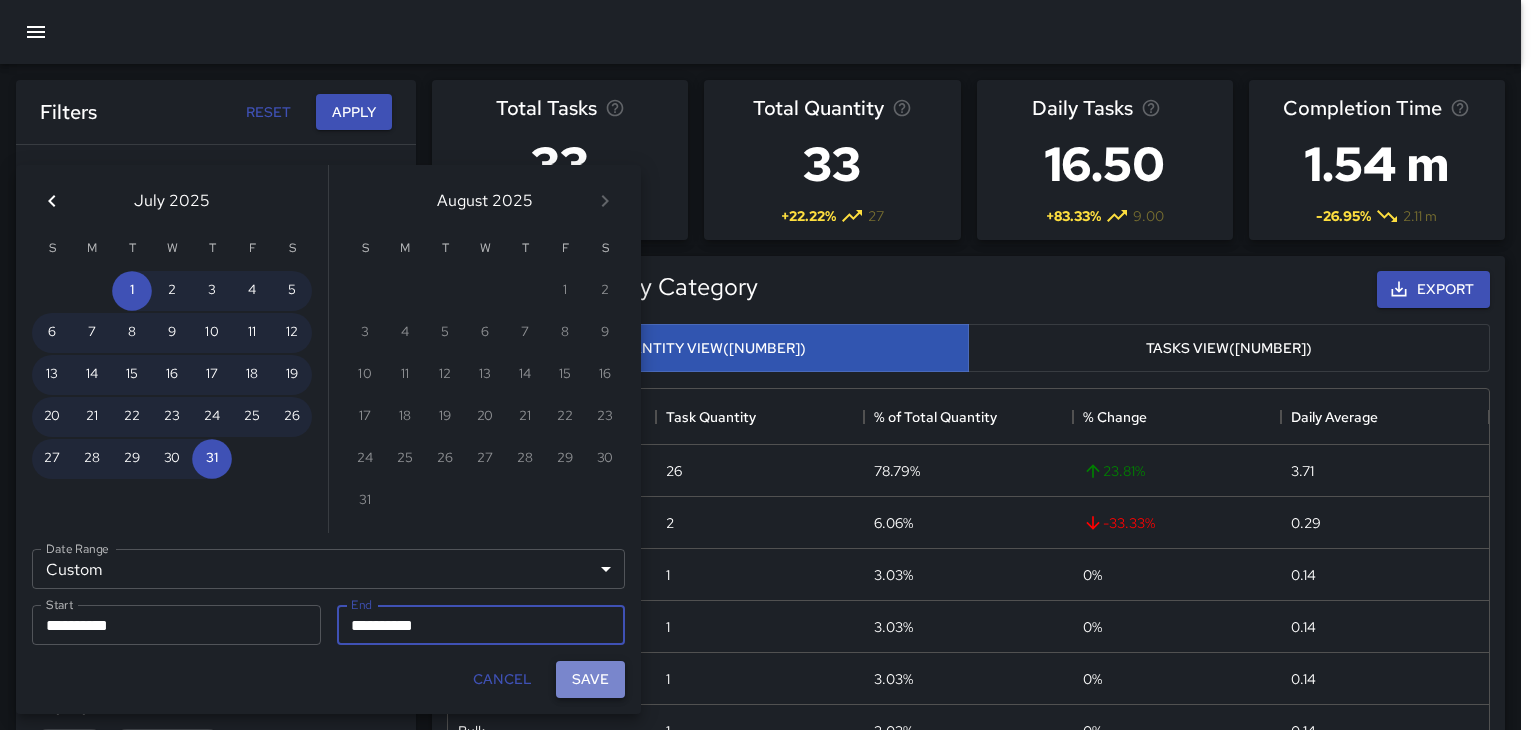 click on "Save" at bounding box center (590, 679) 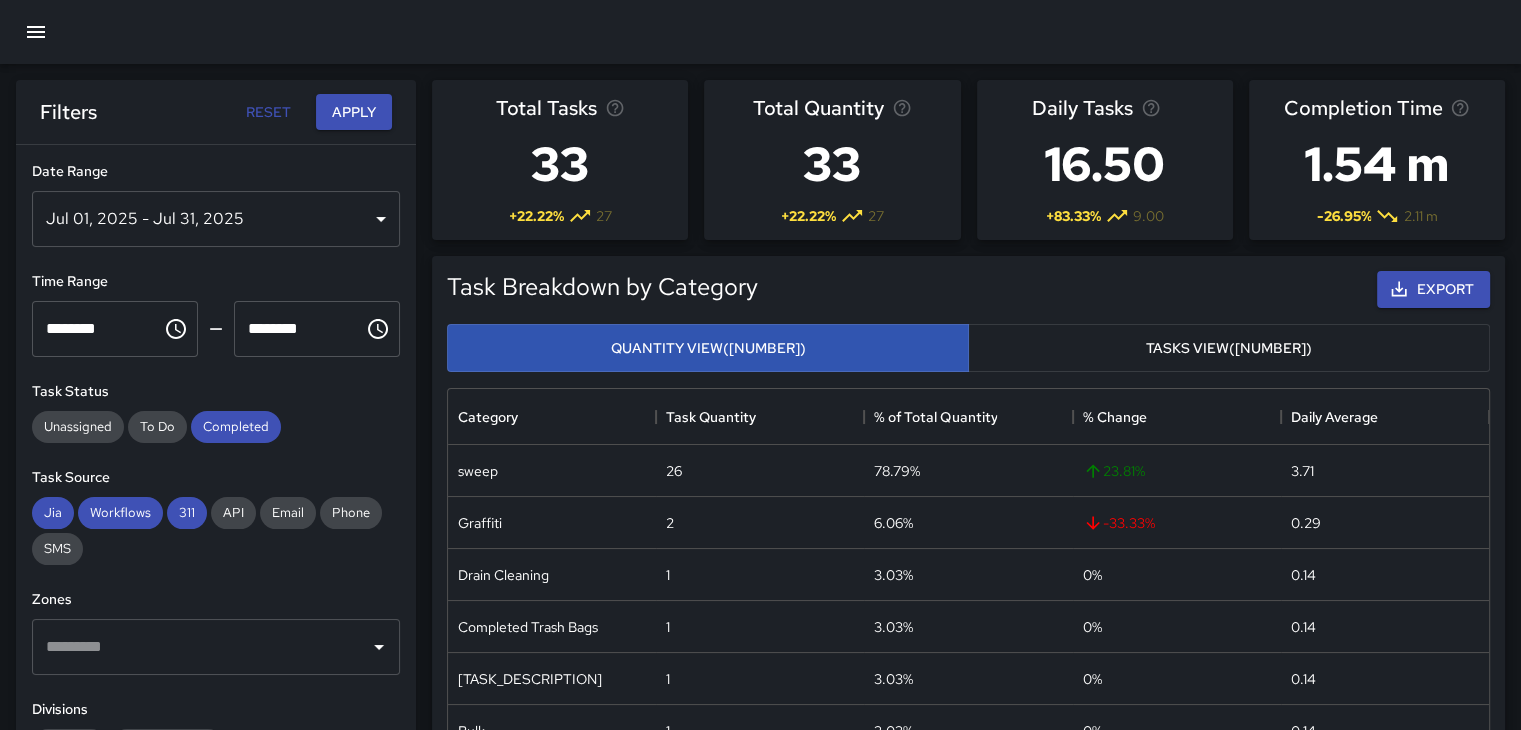 scroll, scrollTop: 16, scrollLeft: 16, axis: both 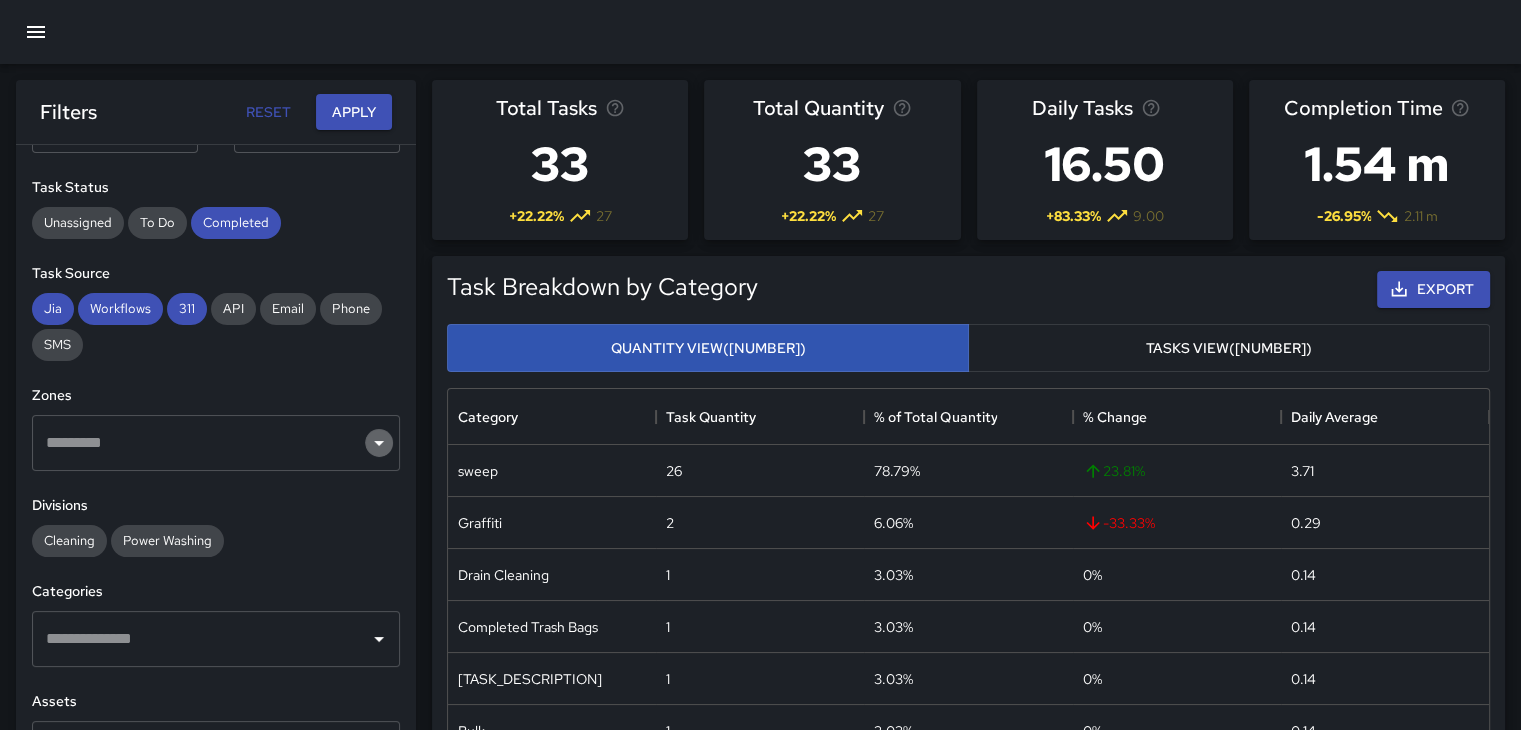 click 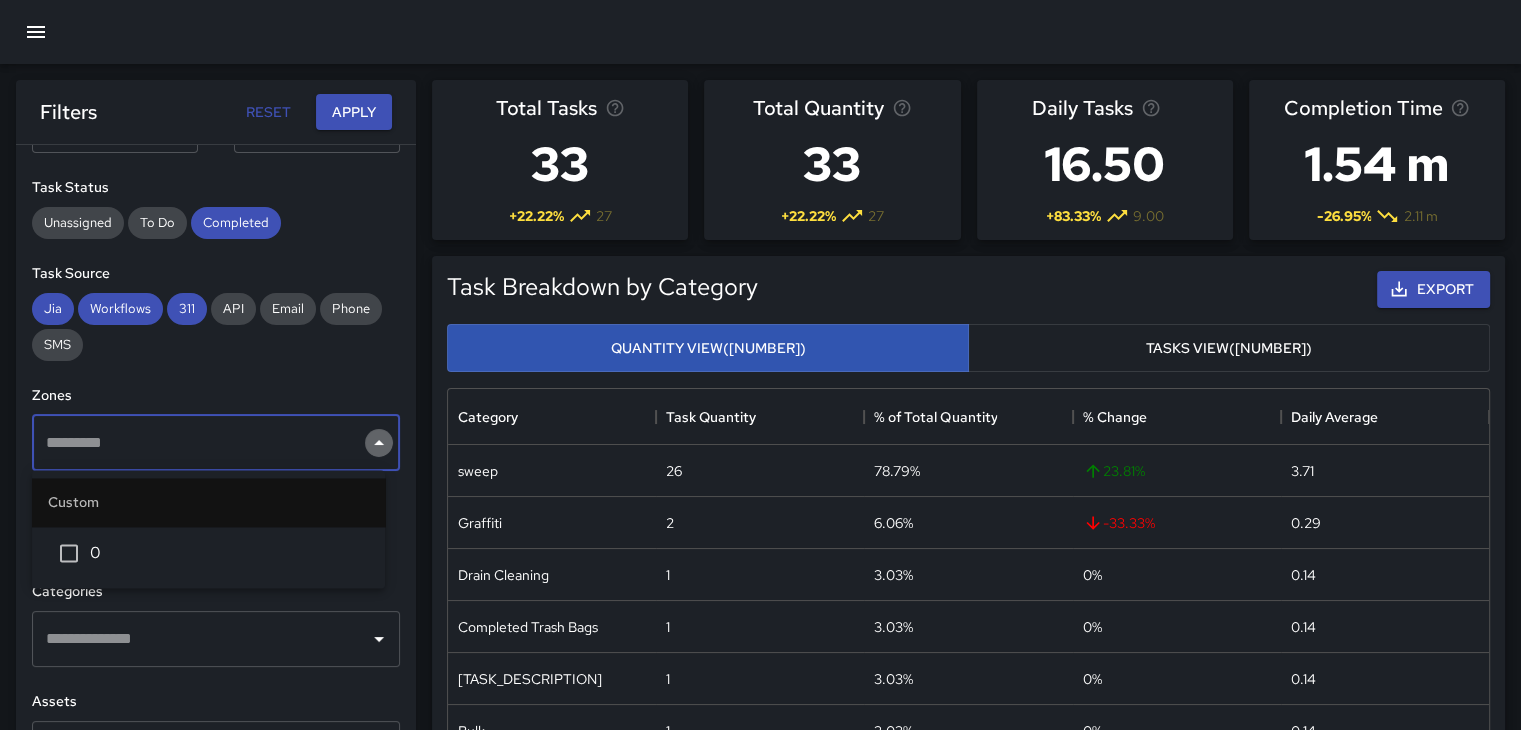 click 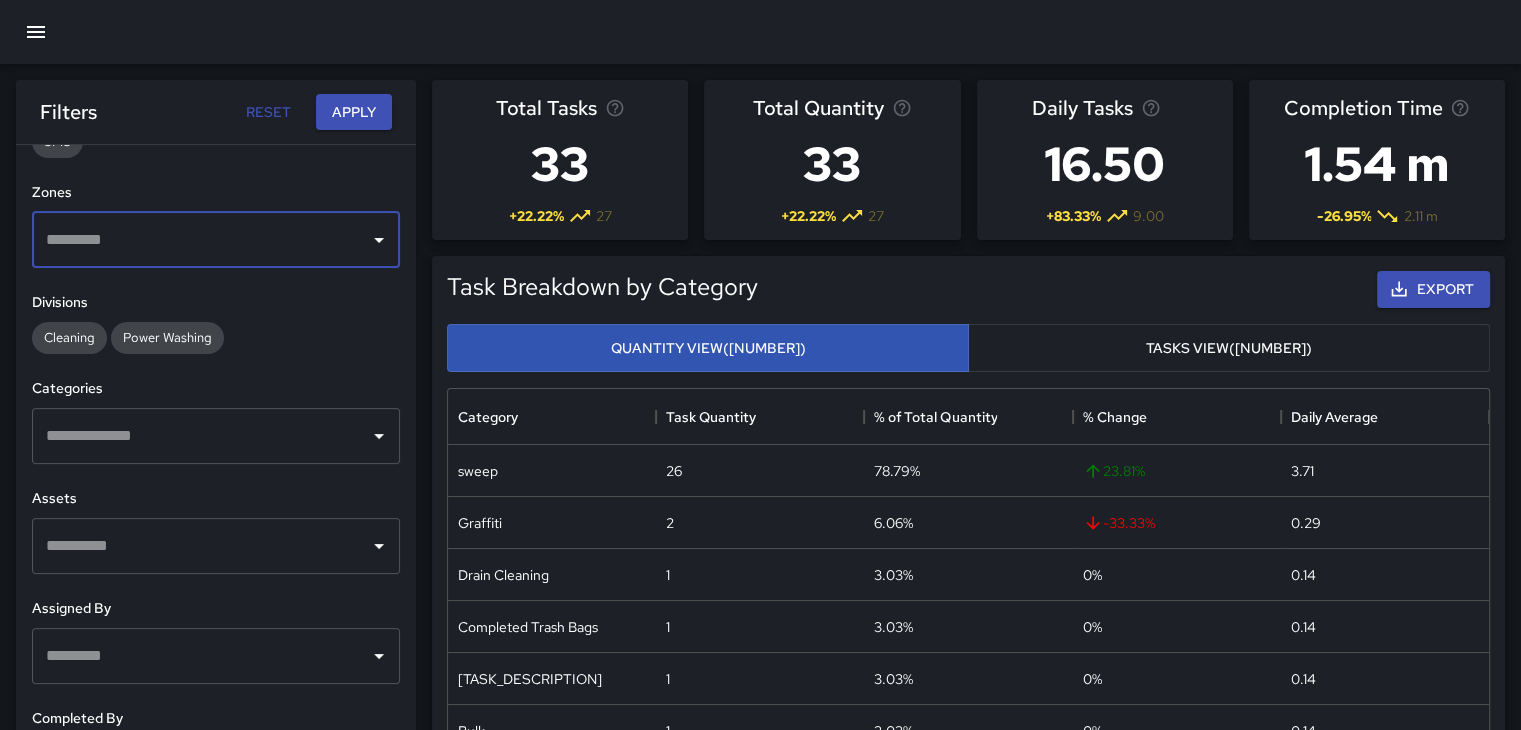 scroll, scrollTop: 407, scrollLeft: 0, axis: vertical 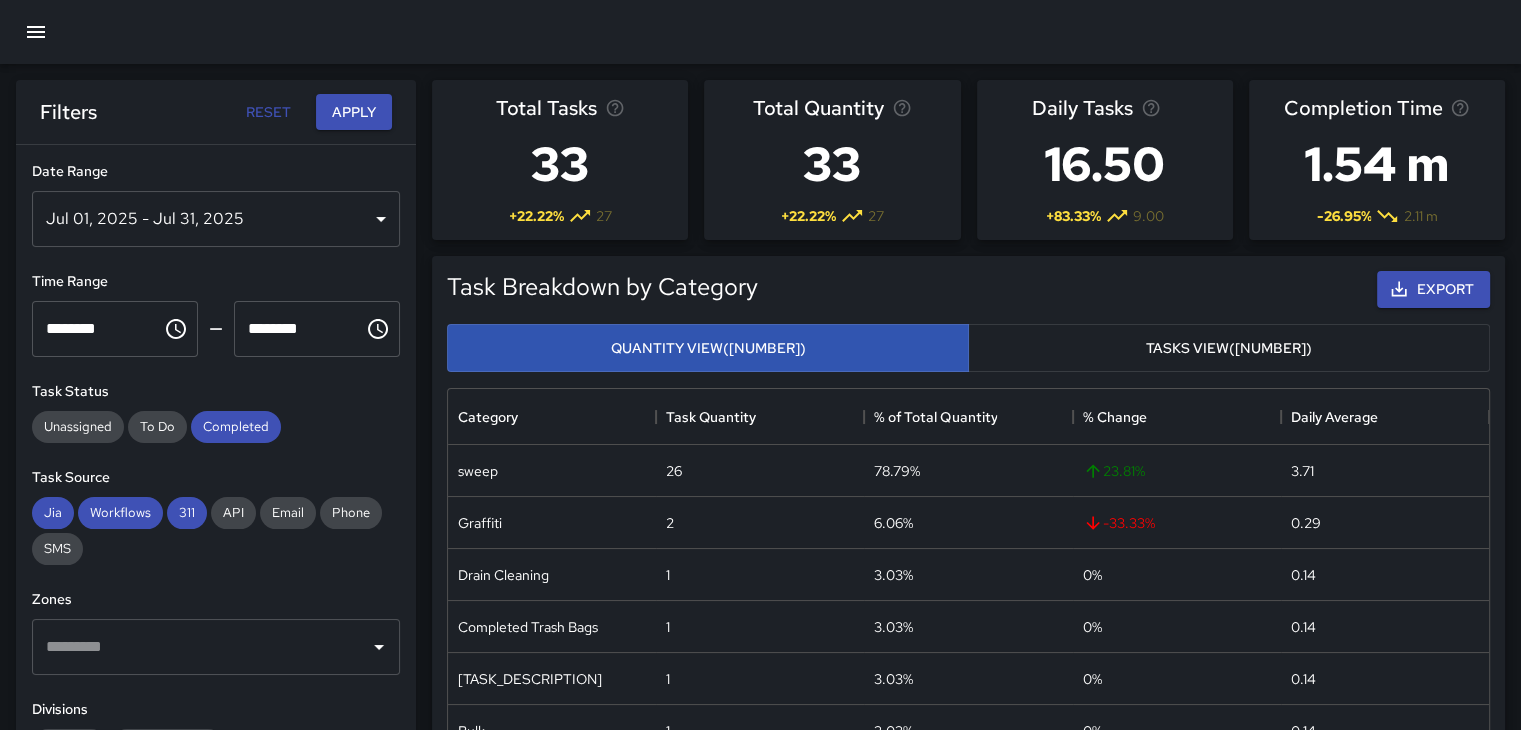 click on "**********" at bounding box center [216, 477] 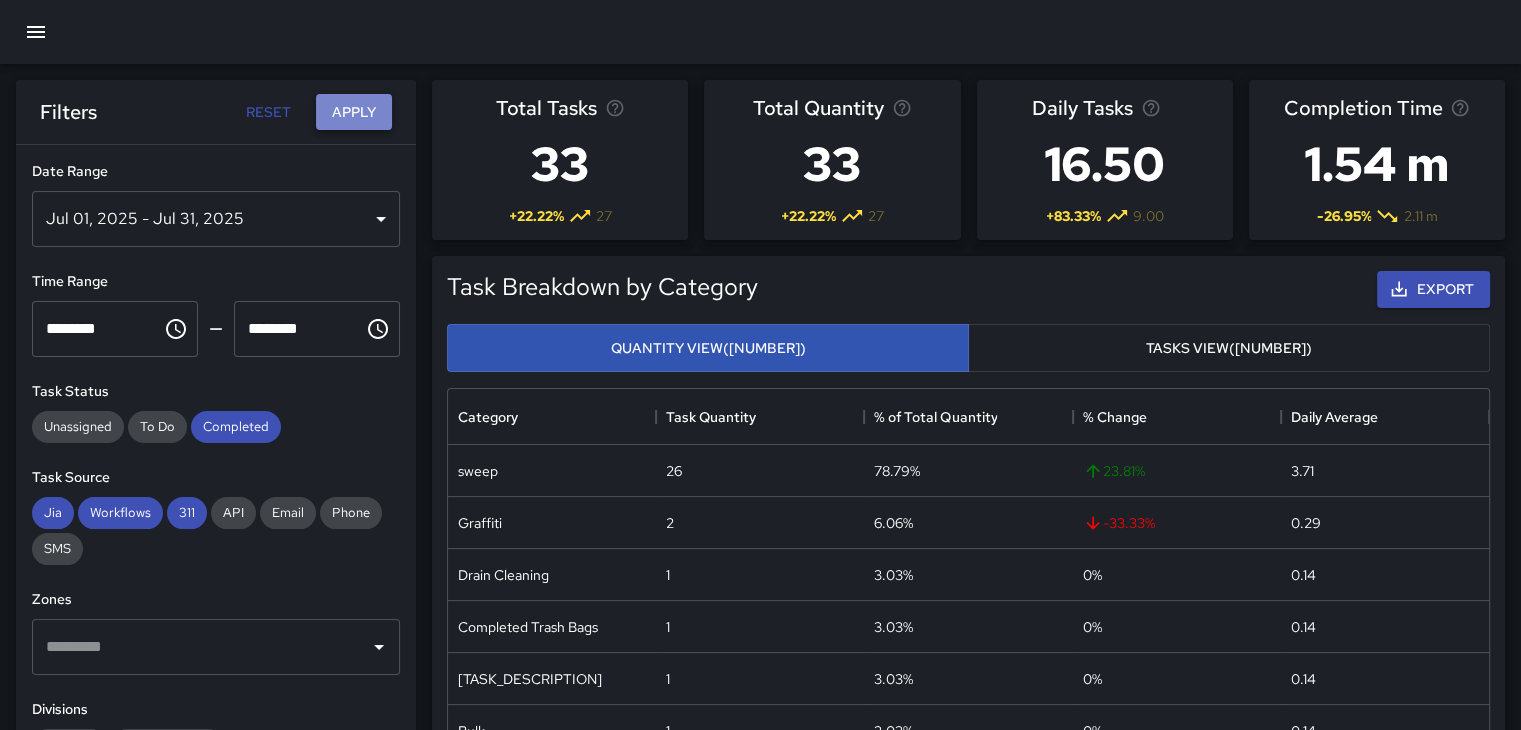 click on "Apply" at bounding box center [354, 112] 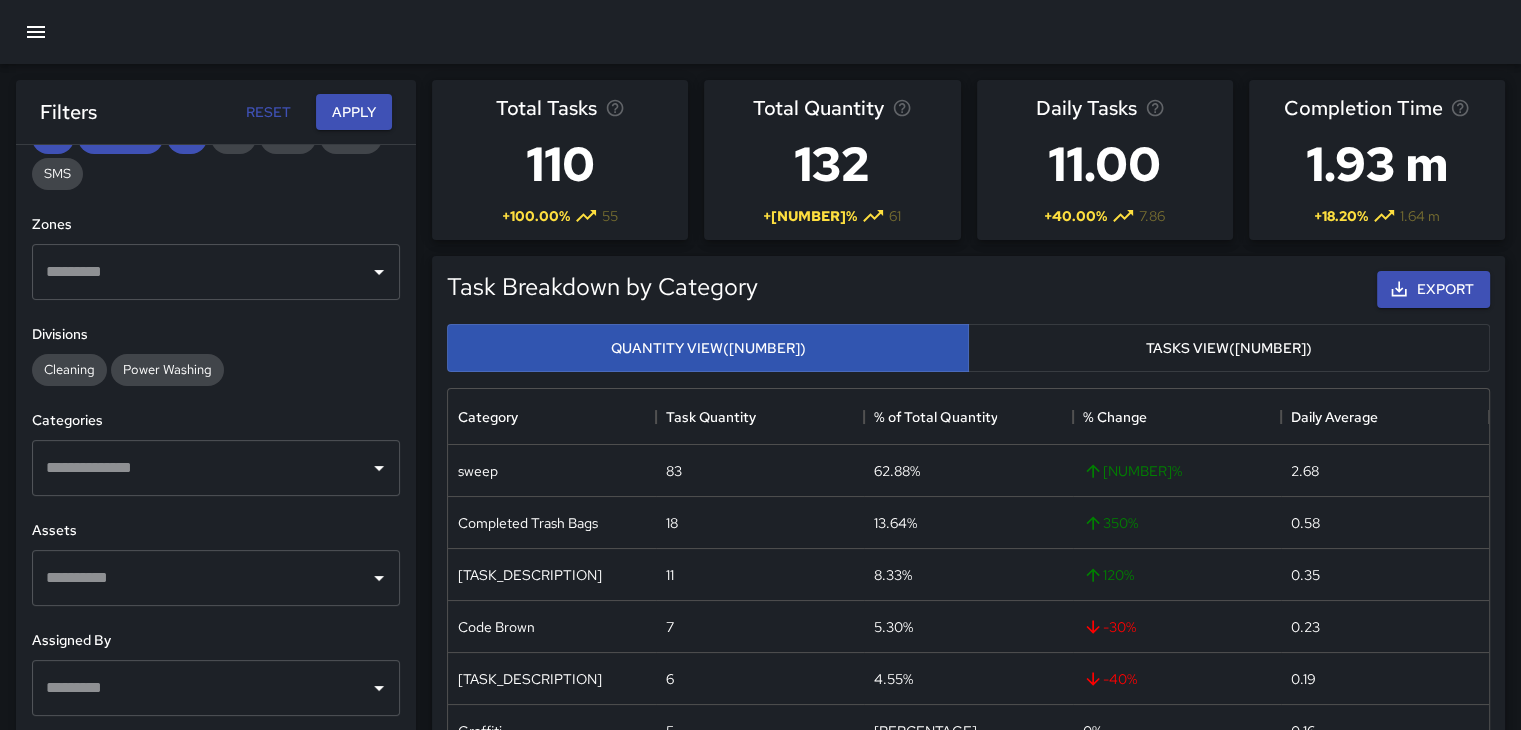scroll, scrollTop: 407, scrollLeft: 0, axis: vertical 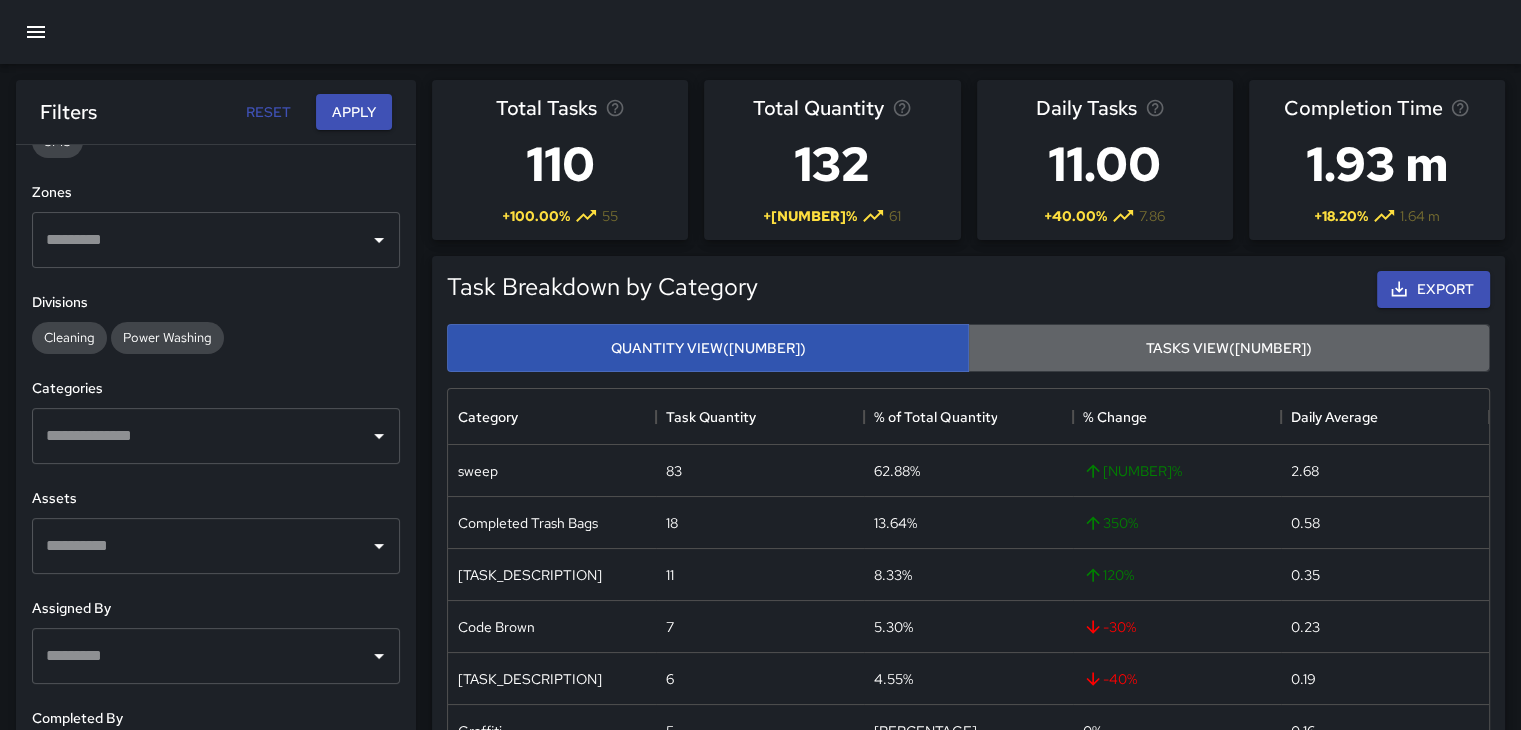 click on "Tasks View  ([NUMBER])" at bounding box center [1229, 348] 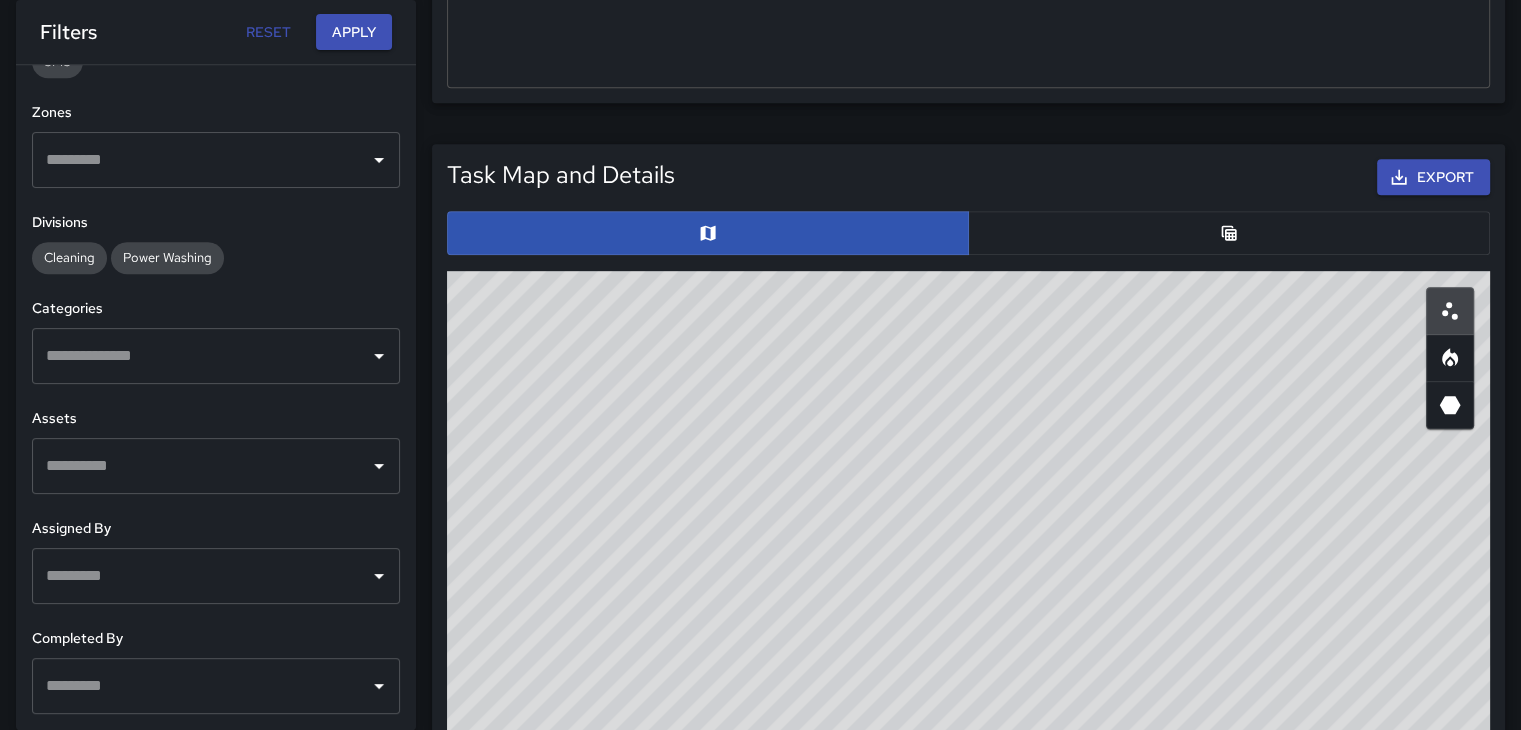scroll, scrollTop: 936, scrollLeft: 0, axis: vertical 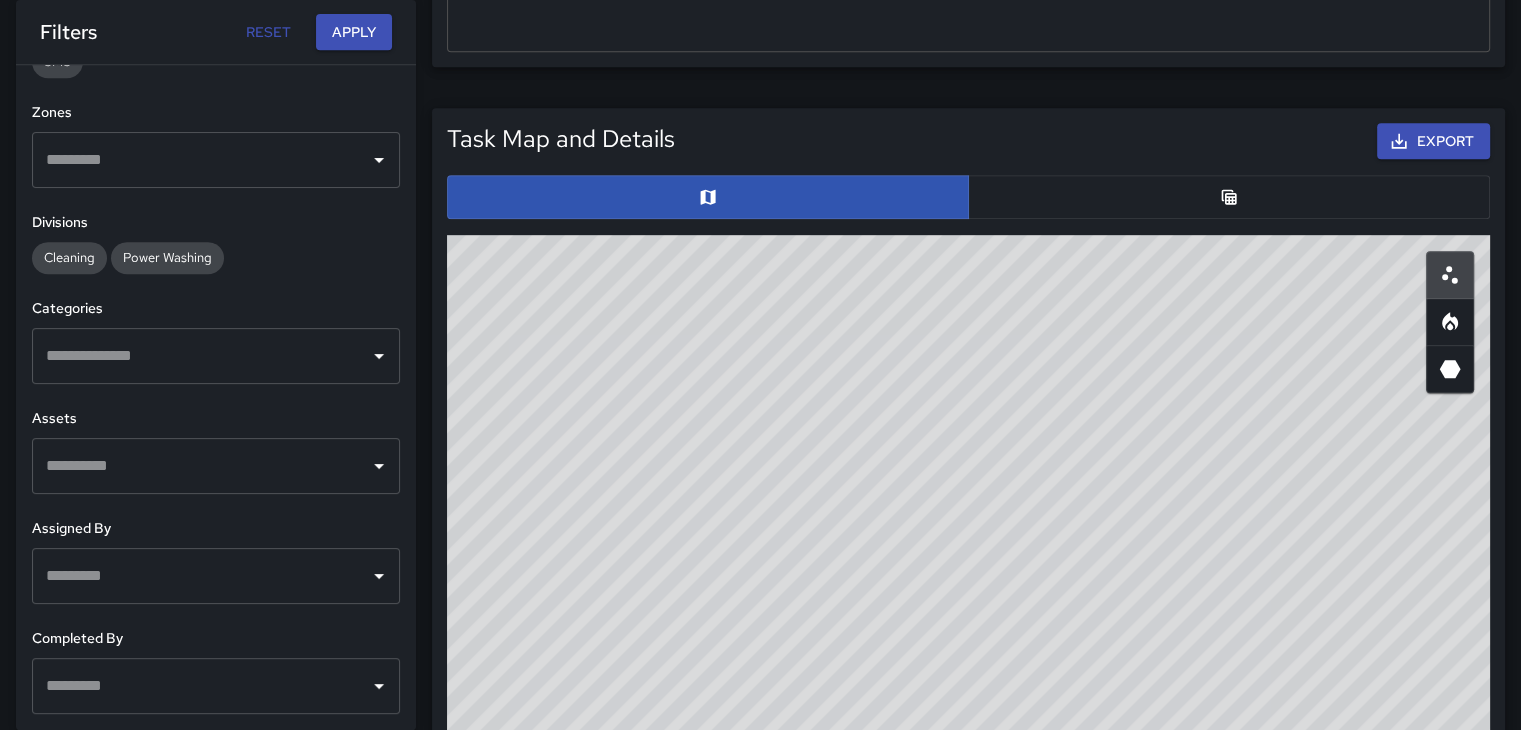 click on "© Mapbox   © OpenStreetMap   Improve this map" at bounding box center [968, 627] 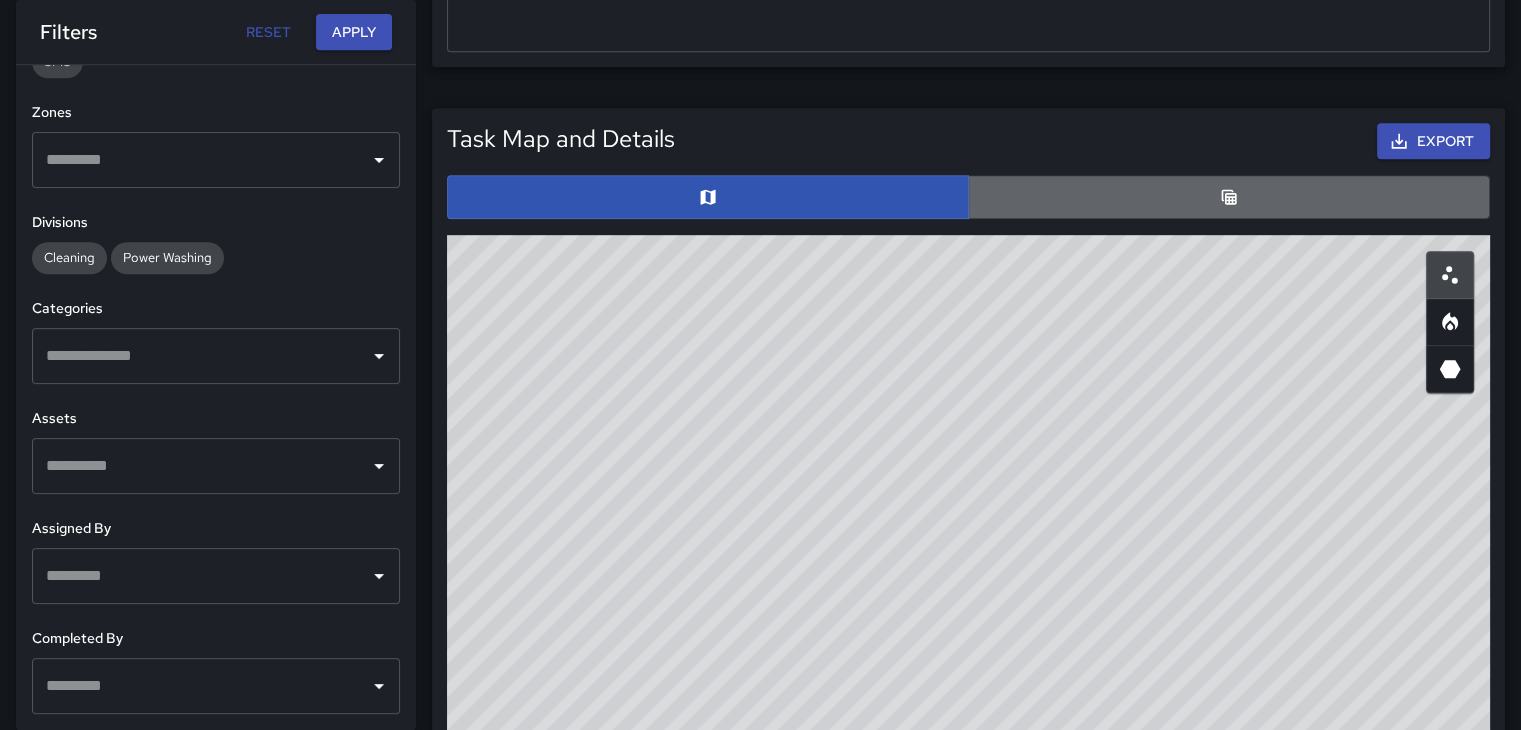 click at bounding box center [1229, 197] 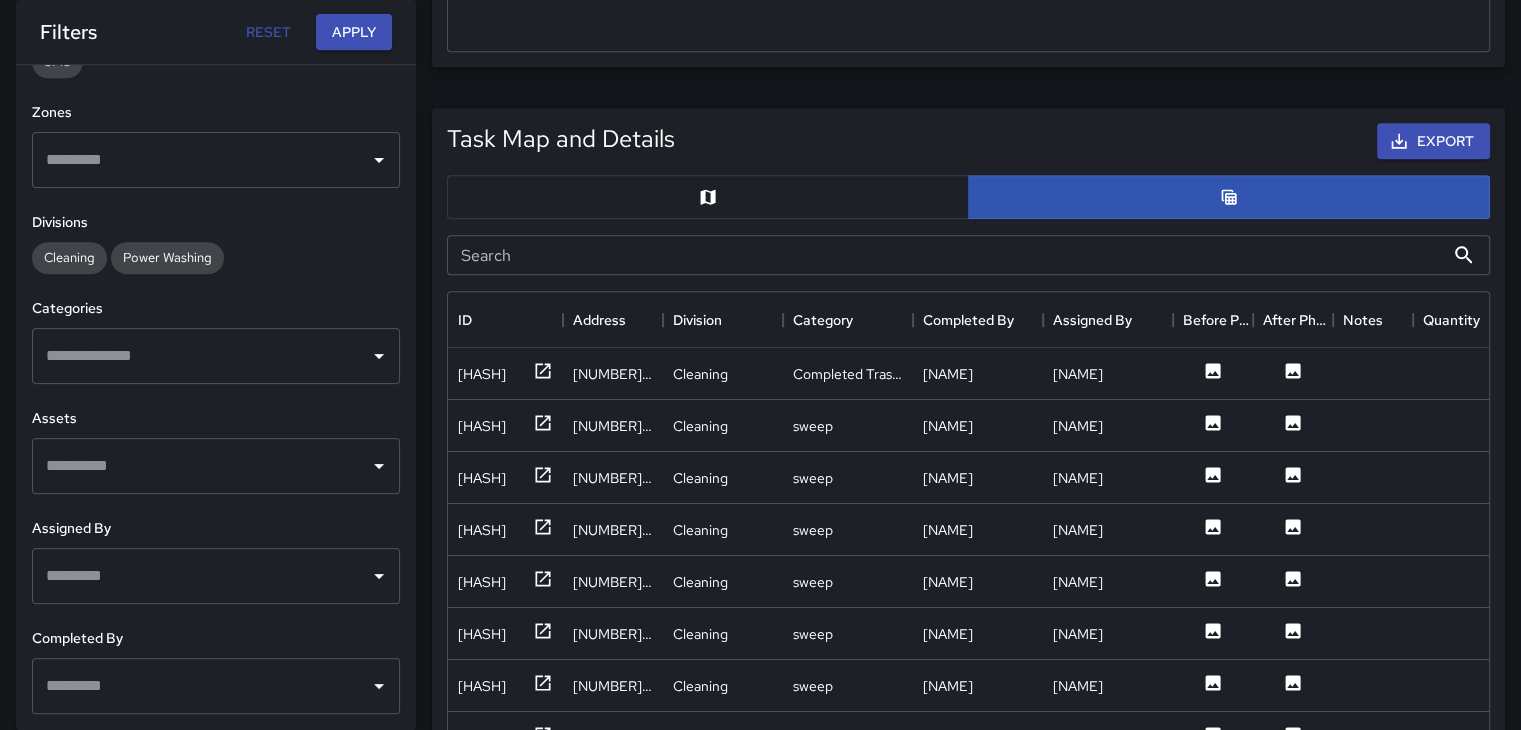 scroll, scrollTop: 730, scrollLeft: 1025, axis: both 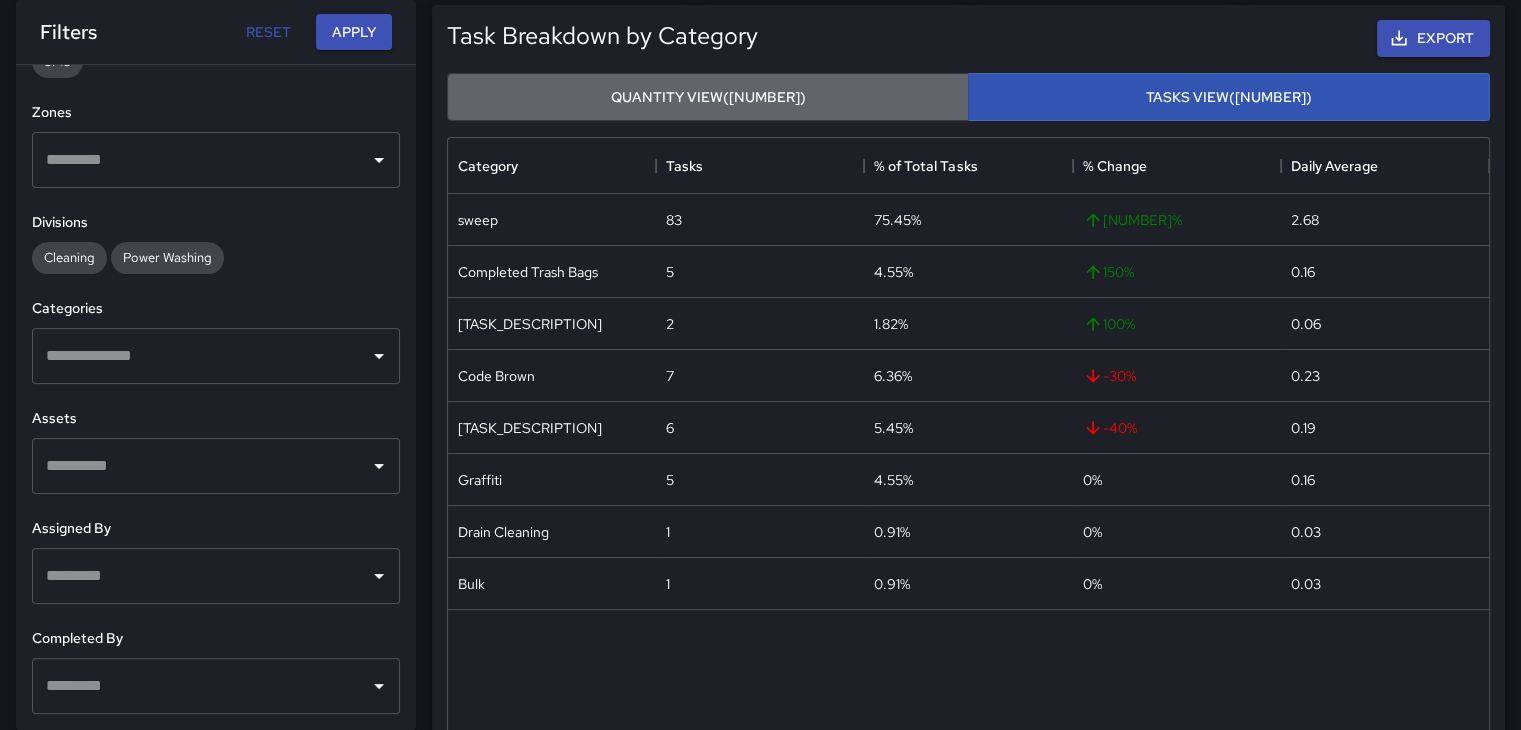 click on "Tasks View  ([NUMBER])" at bounding box center (708, 97) 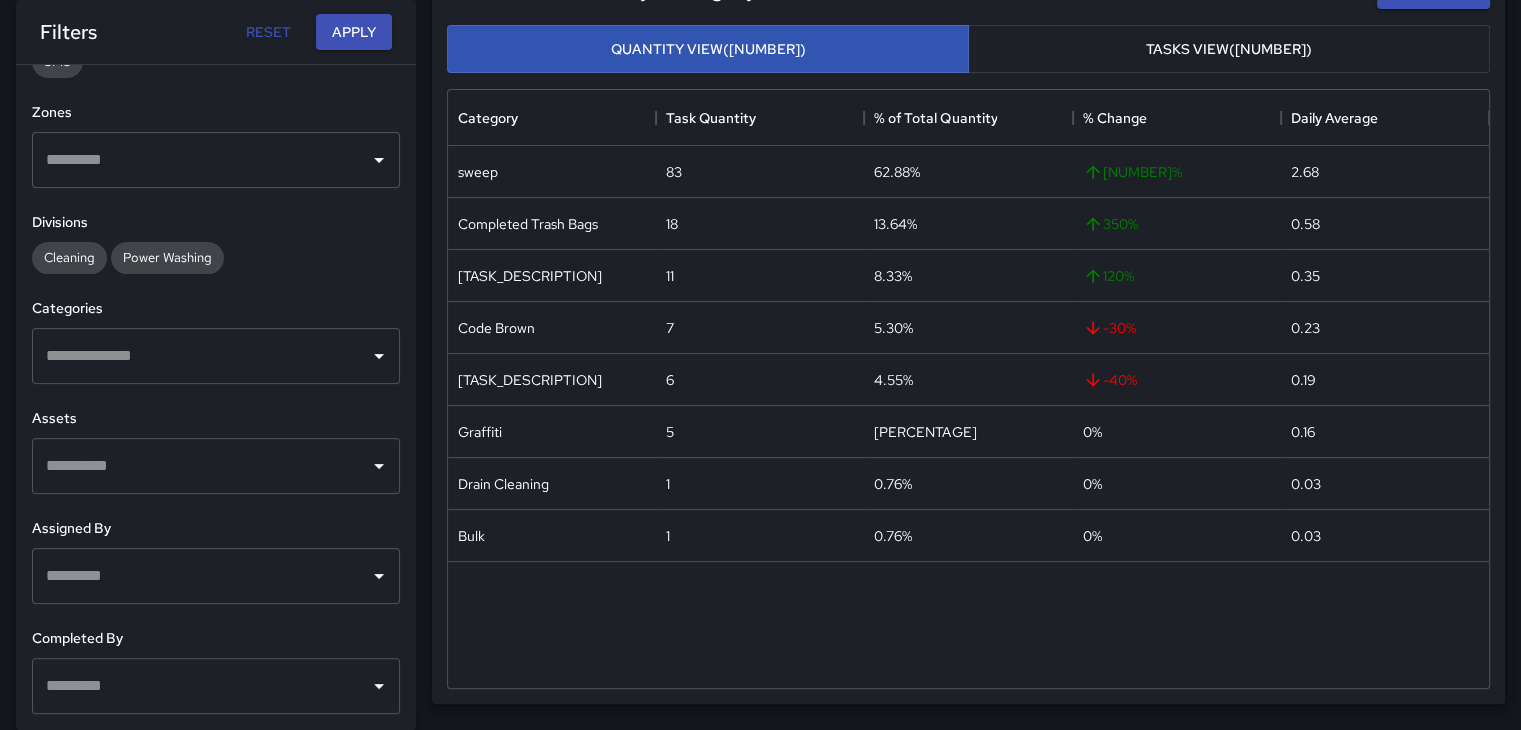scroll, scrollTop: 188, scrollLeft: 0, axis: vertical 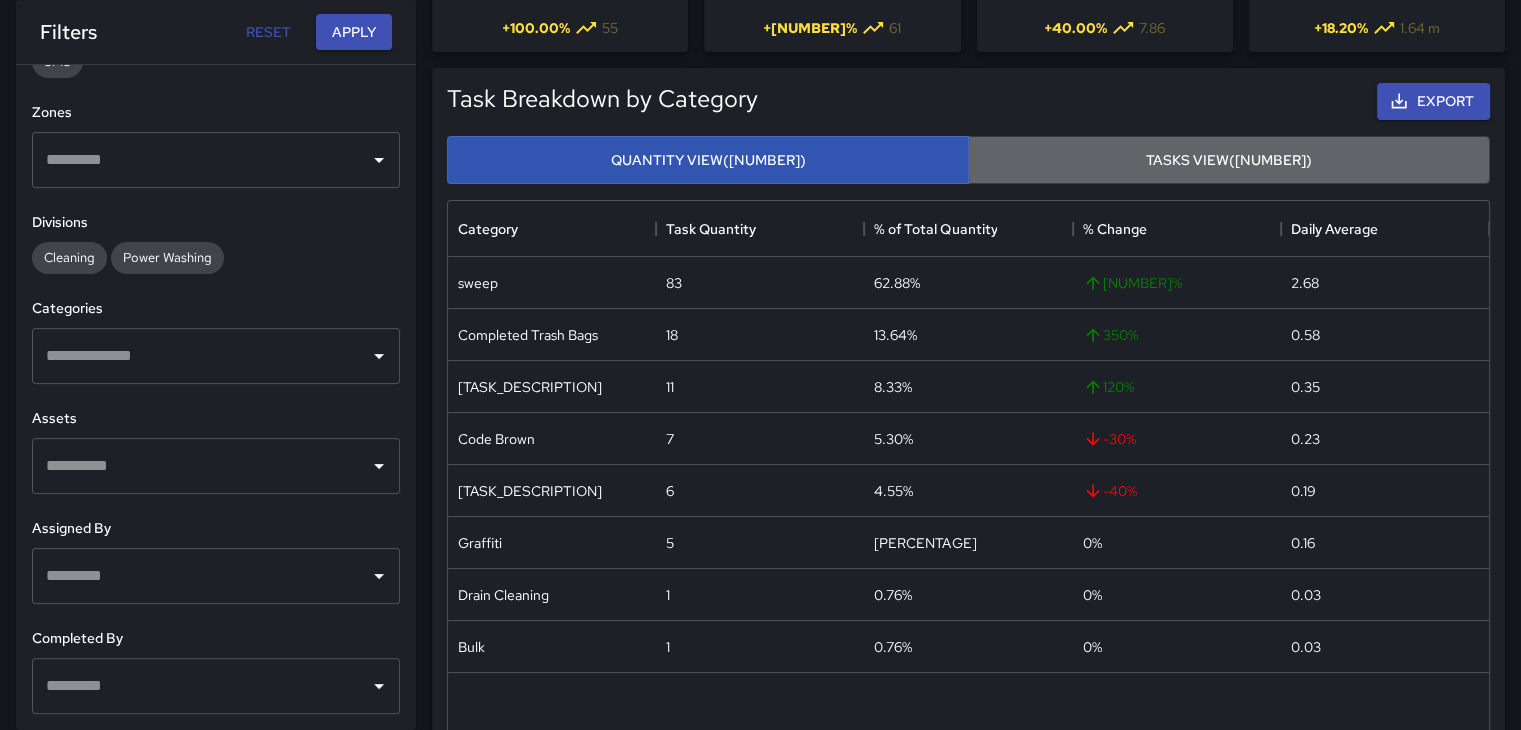 click on "Tasks View  ([NUMBER])" at bounding box center [1229, 160] 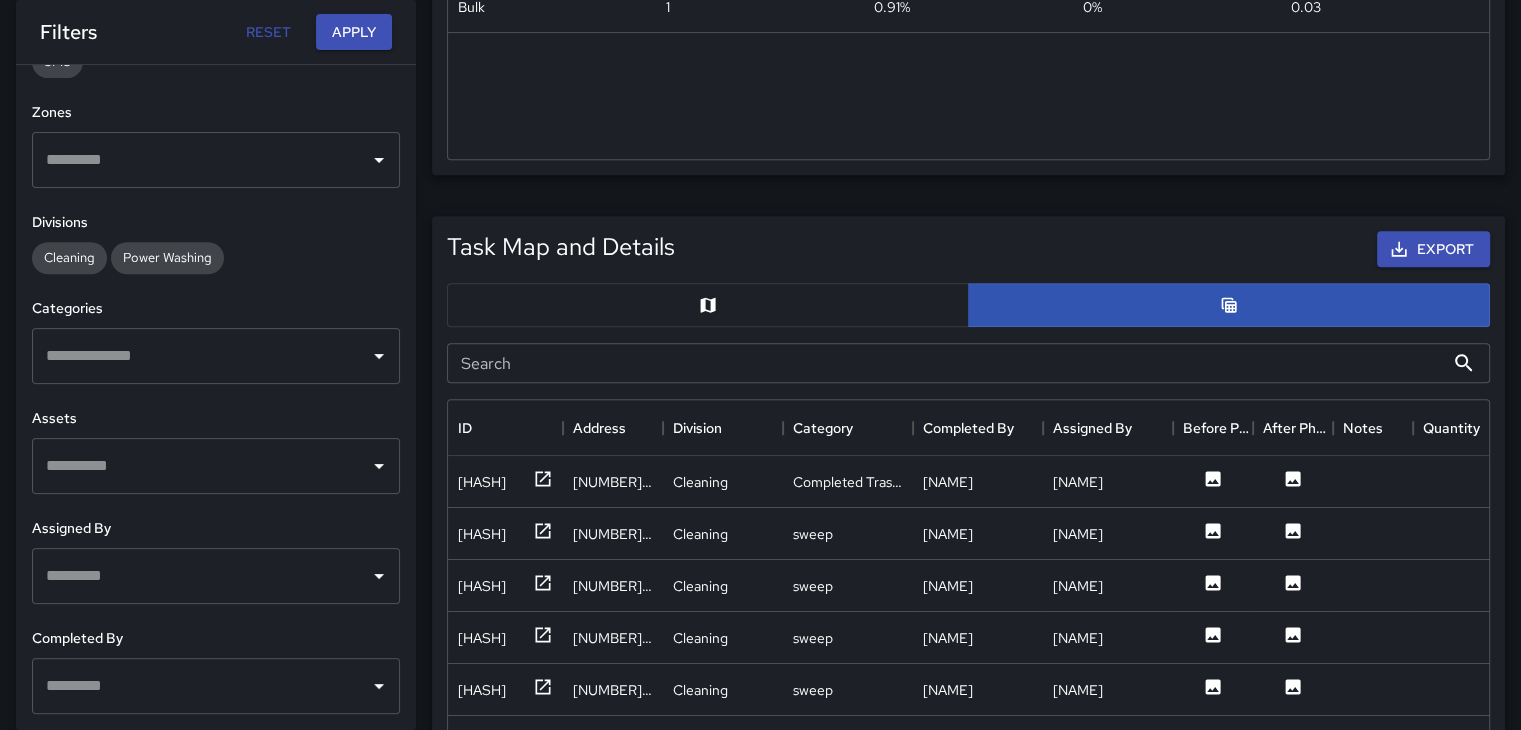 scroll, scrollTop: 910, scrollLeft: 0, axis: vertical 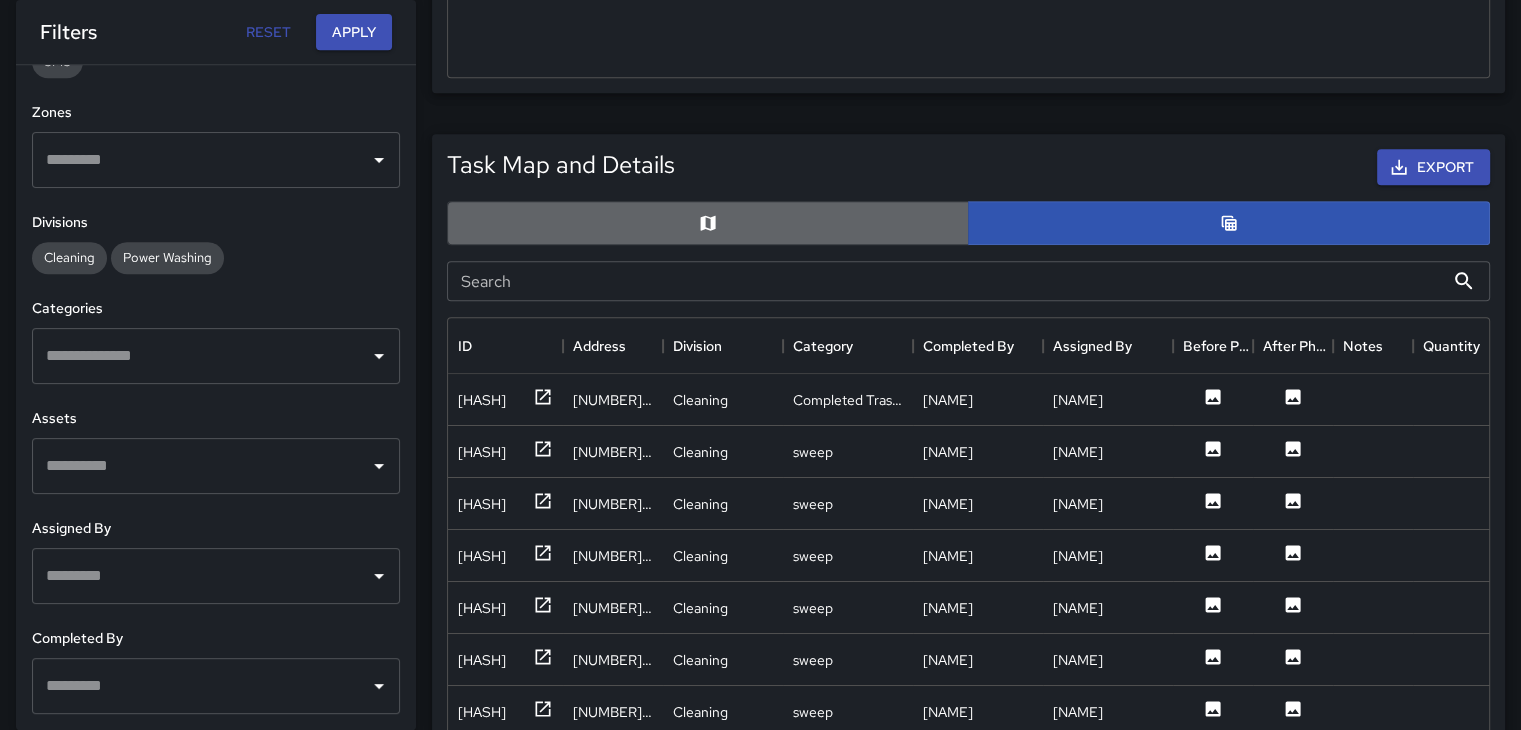 click at bounding box center (708, 223) 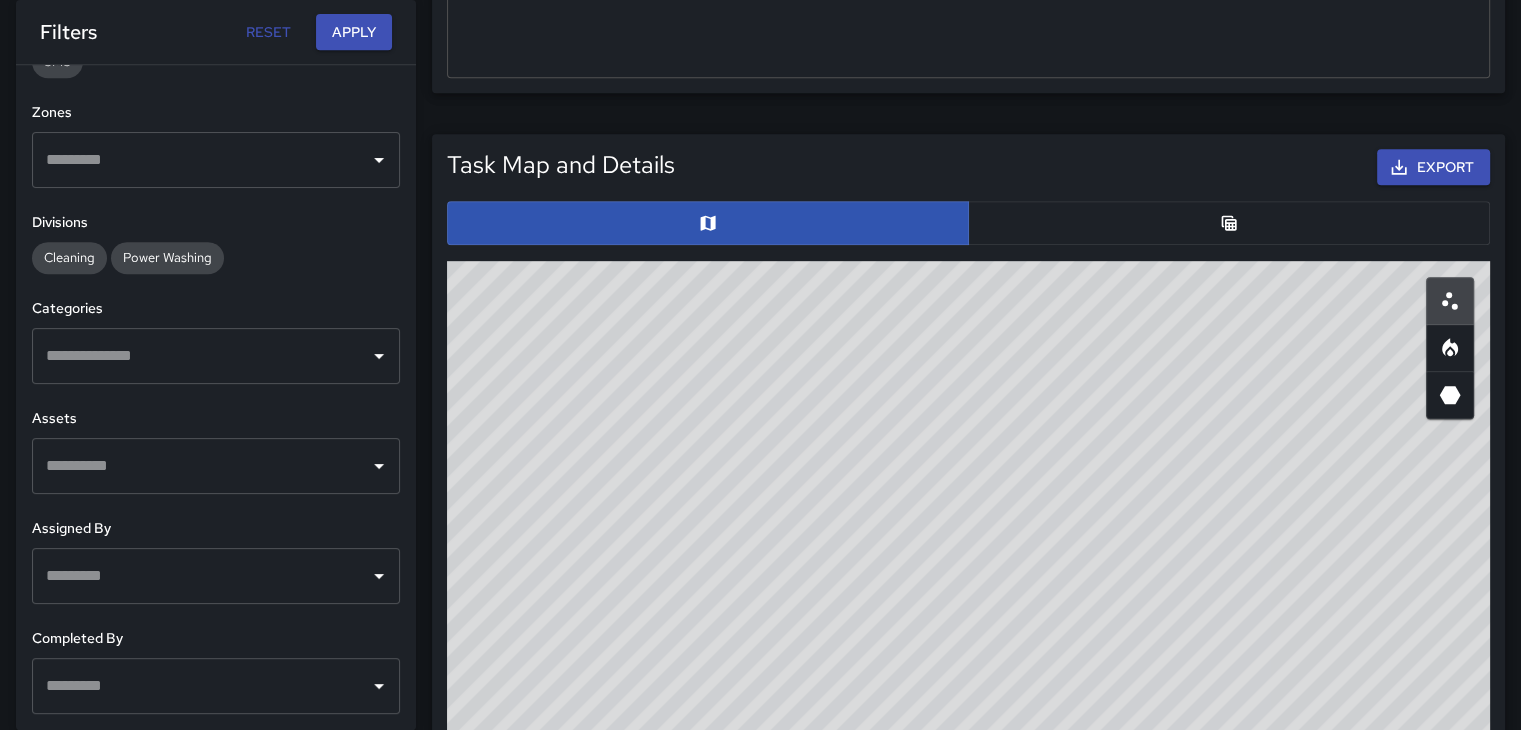 scroll, scrollTop: 980, scrollLeft: 0, axis: vertical 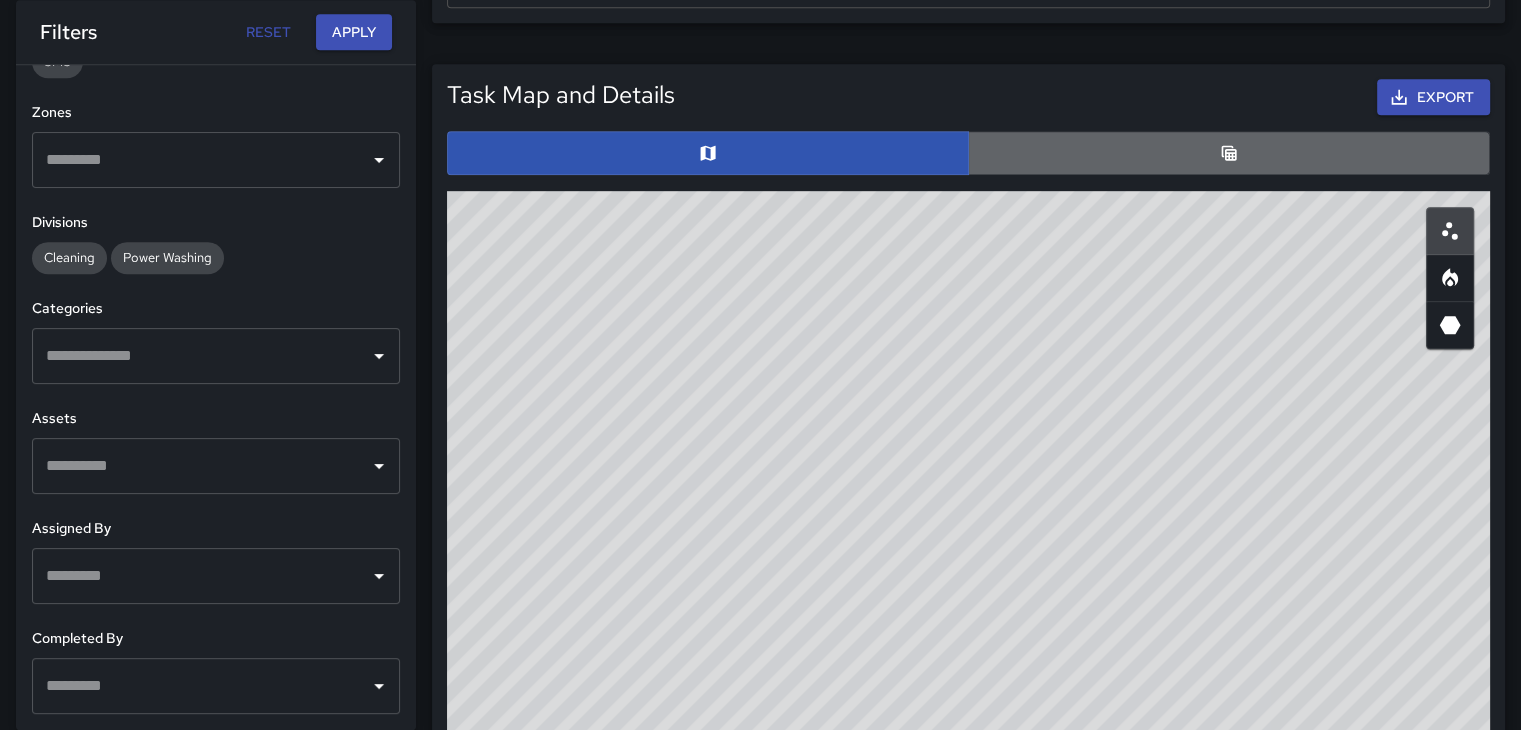 click at bounding box center (1229, 153) 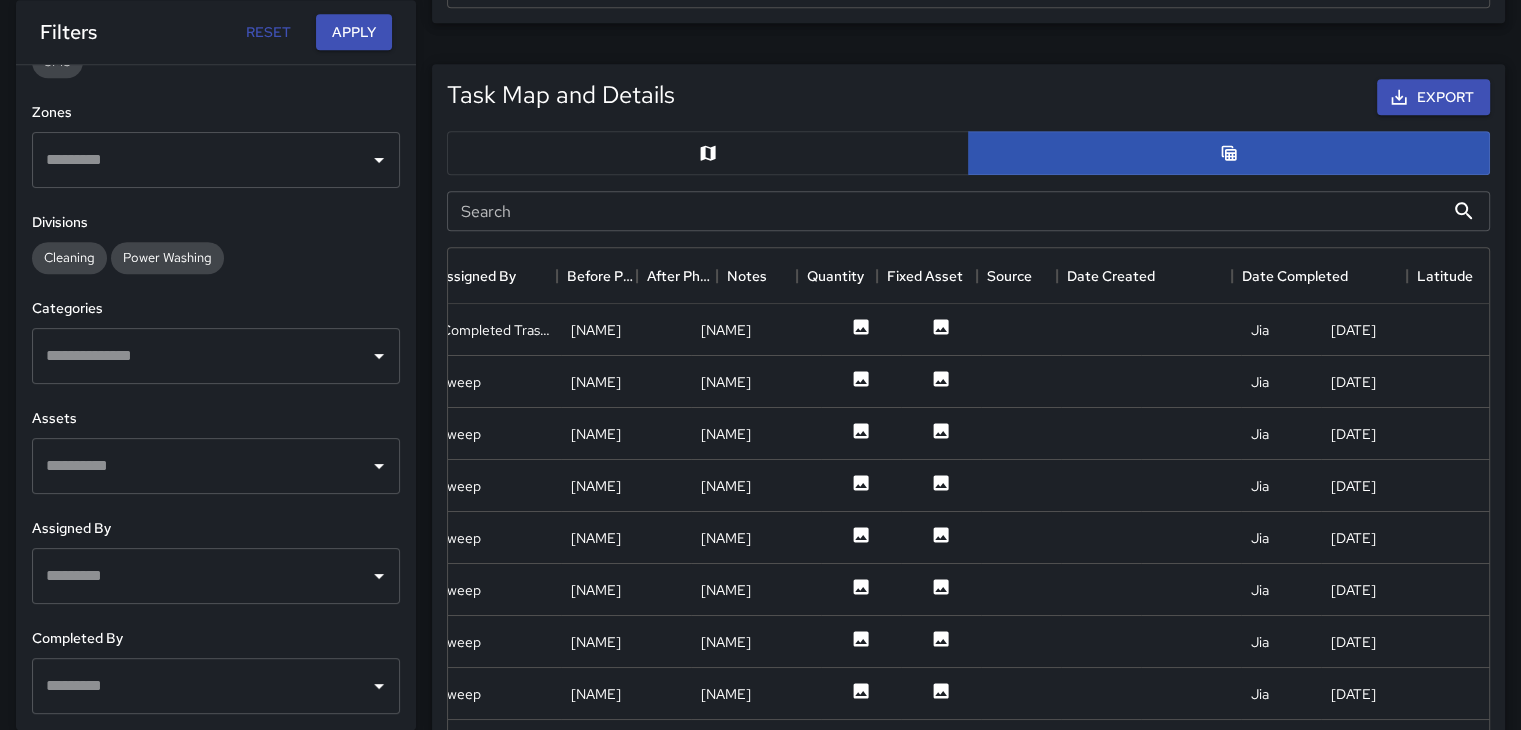 scroll, scrollTop: 0, scrollLeft: 749, axis: horizontal 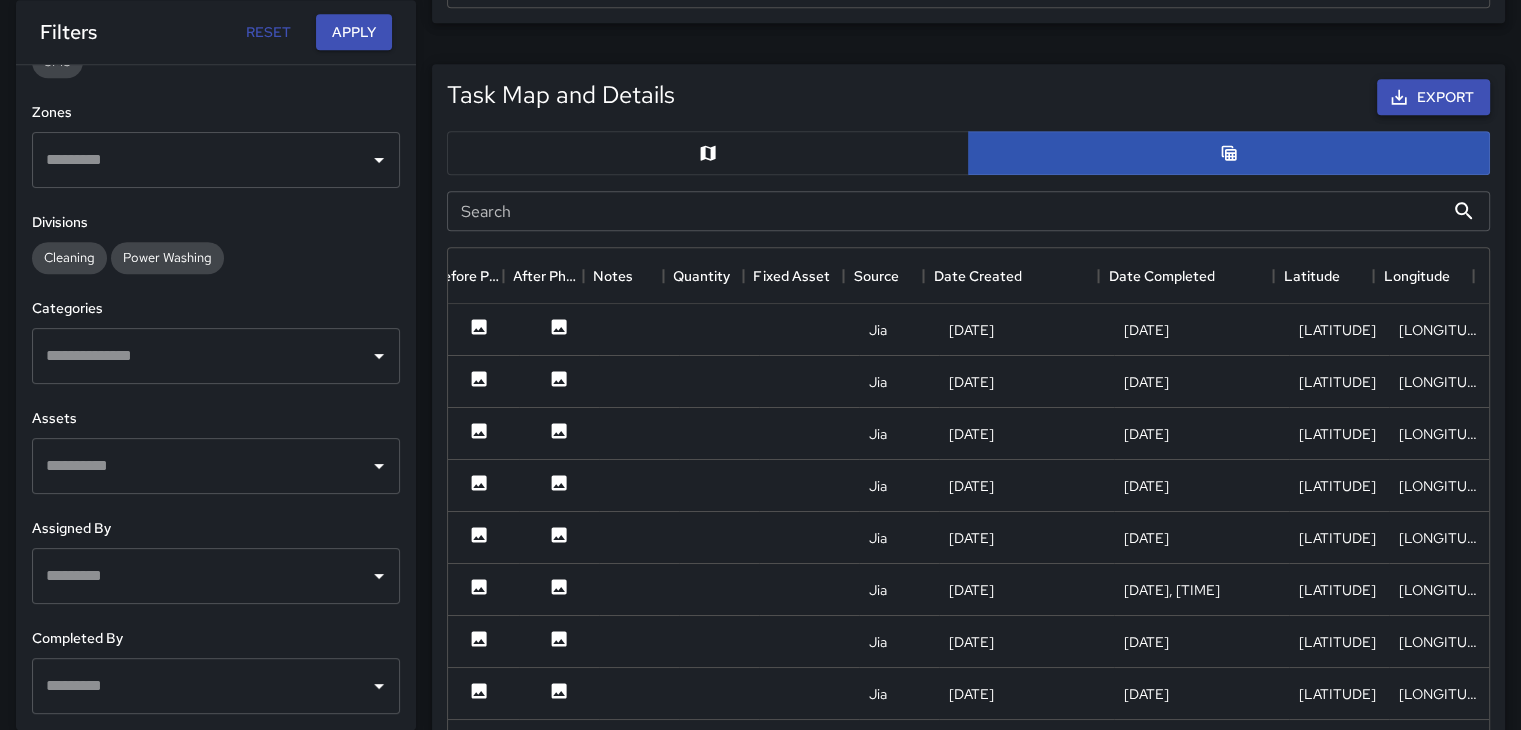 click on "Export" at bounding box center [1433, 97] 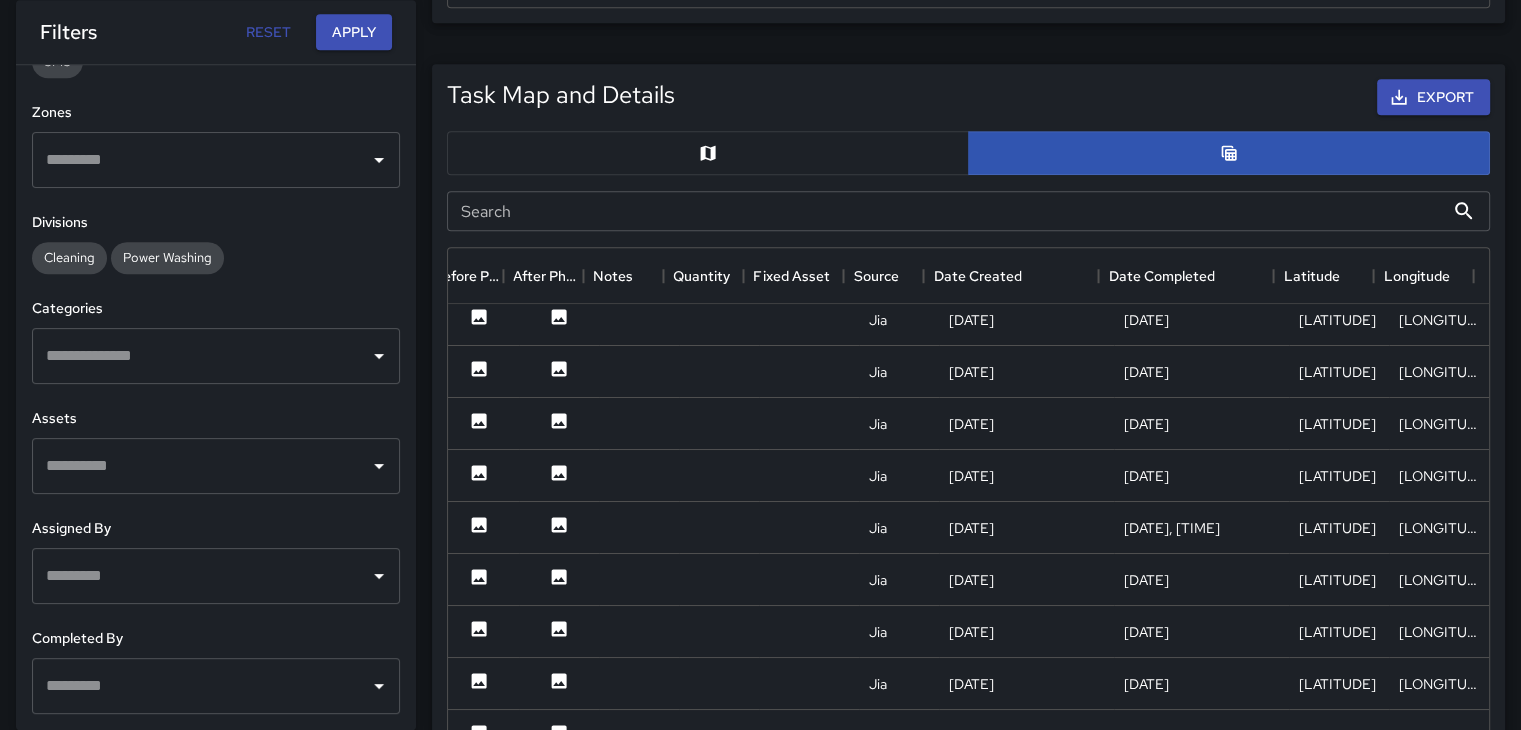 scroll, scrollTop: 0, scrollLeft: 749, axis: horizontal 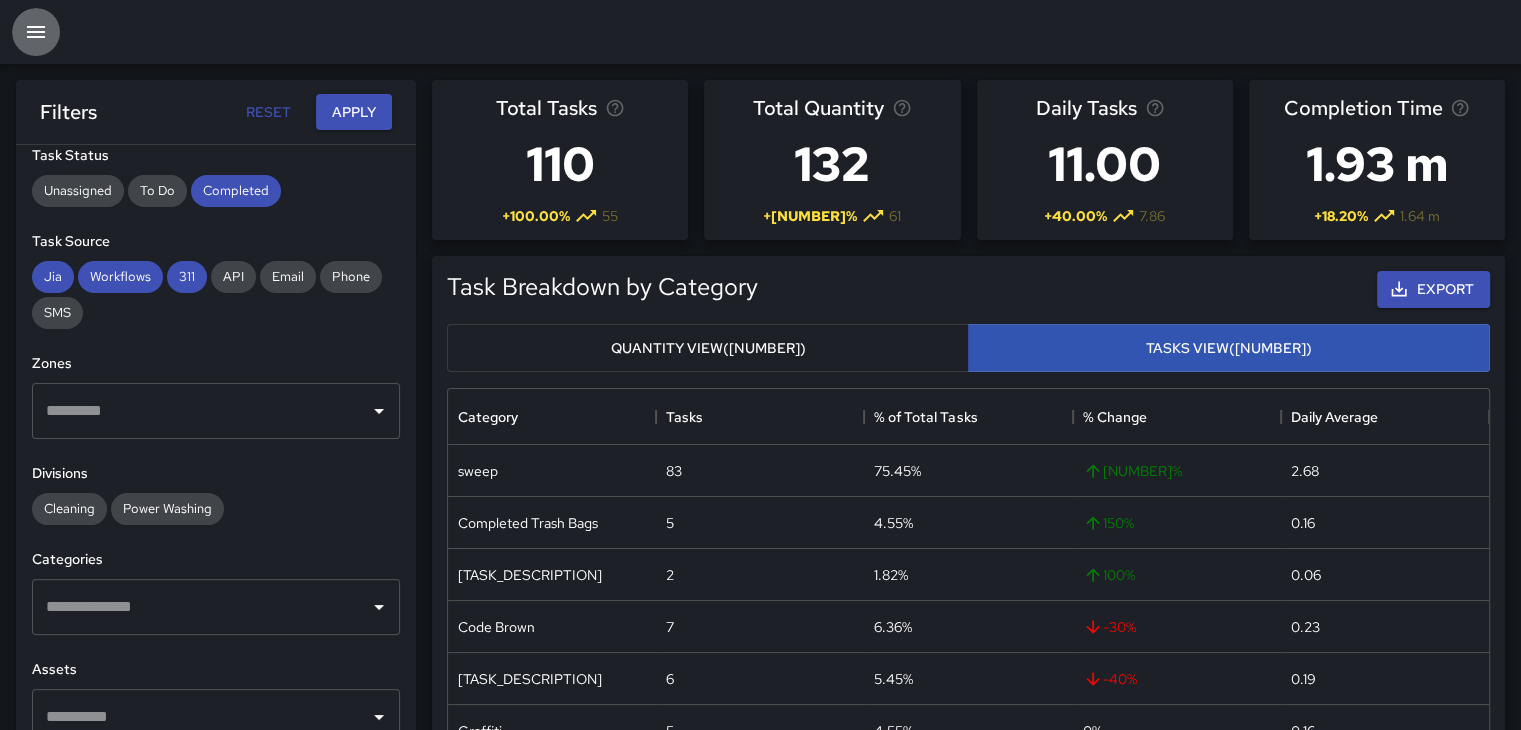 click 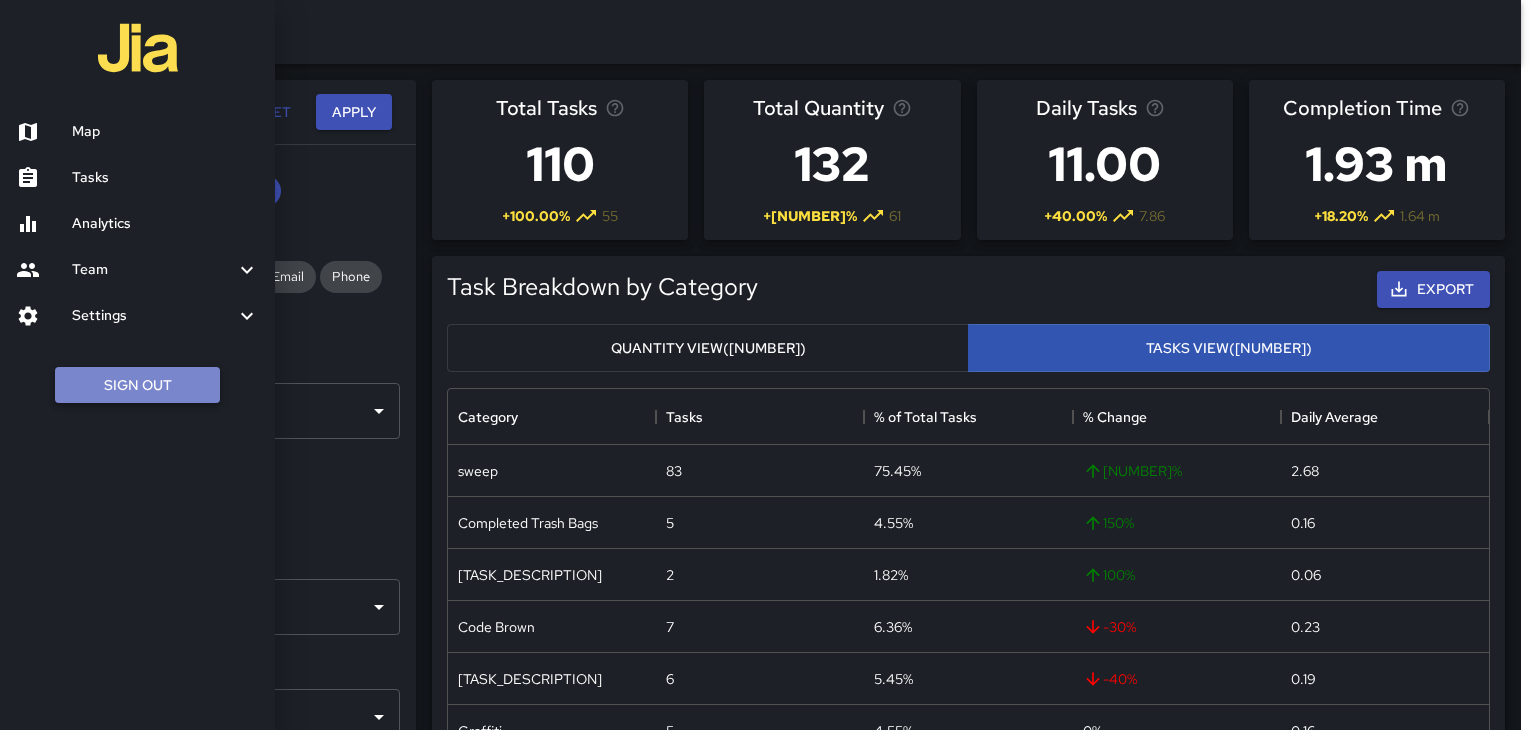 click on "Sign Out" at bounding box center (137, 385) 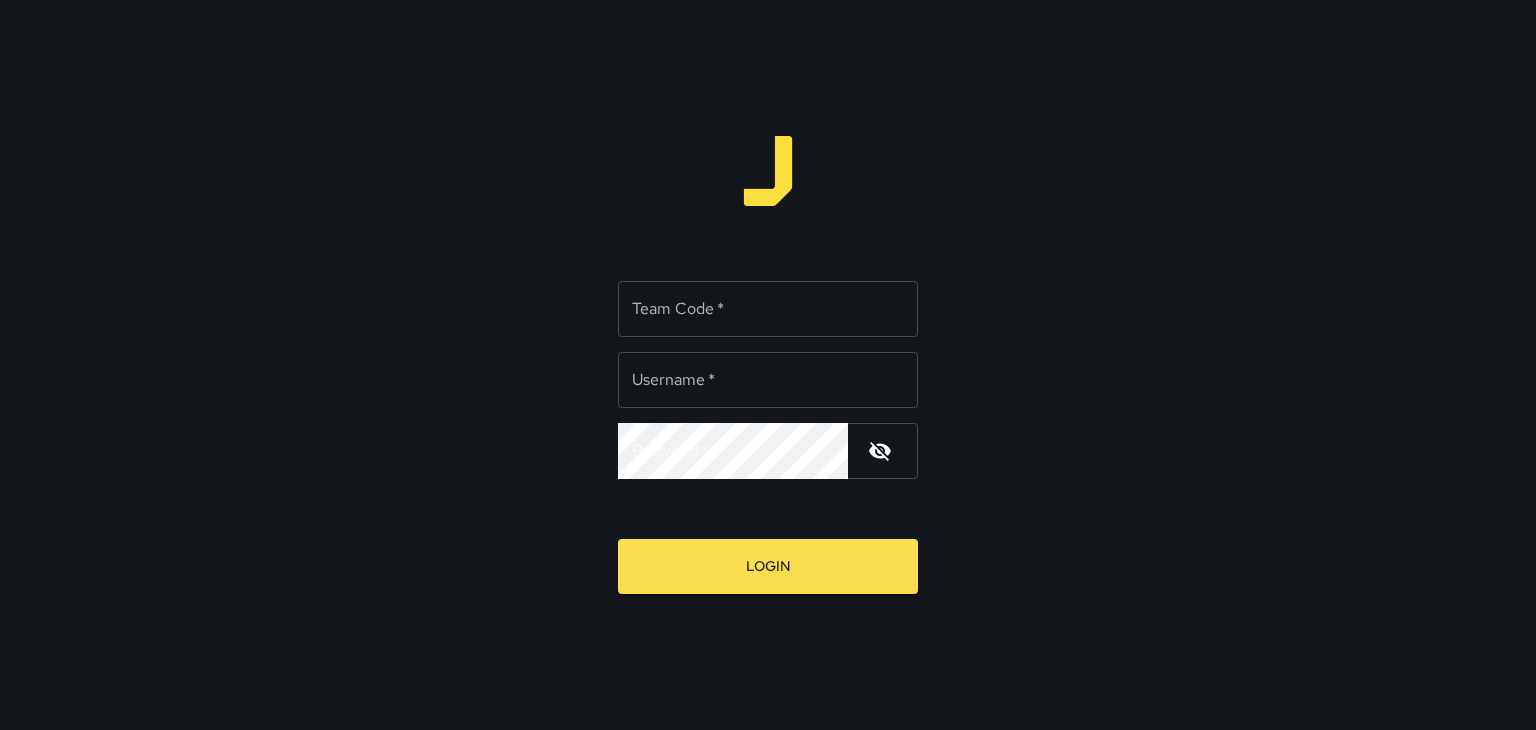 type on "******" 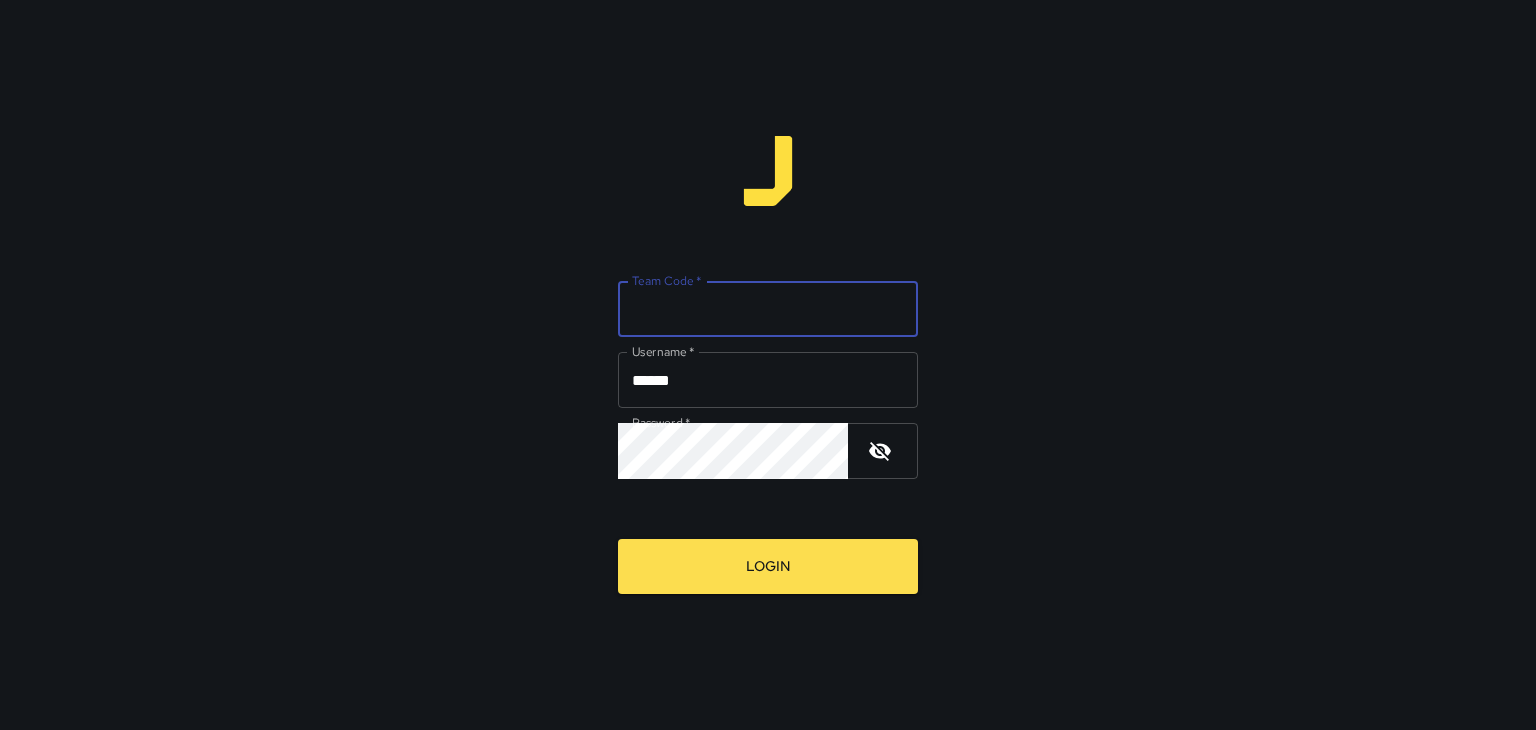 click on "Team Code   *" at bounding box center (768, 309) 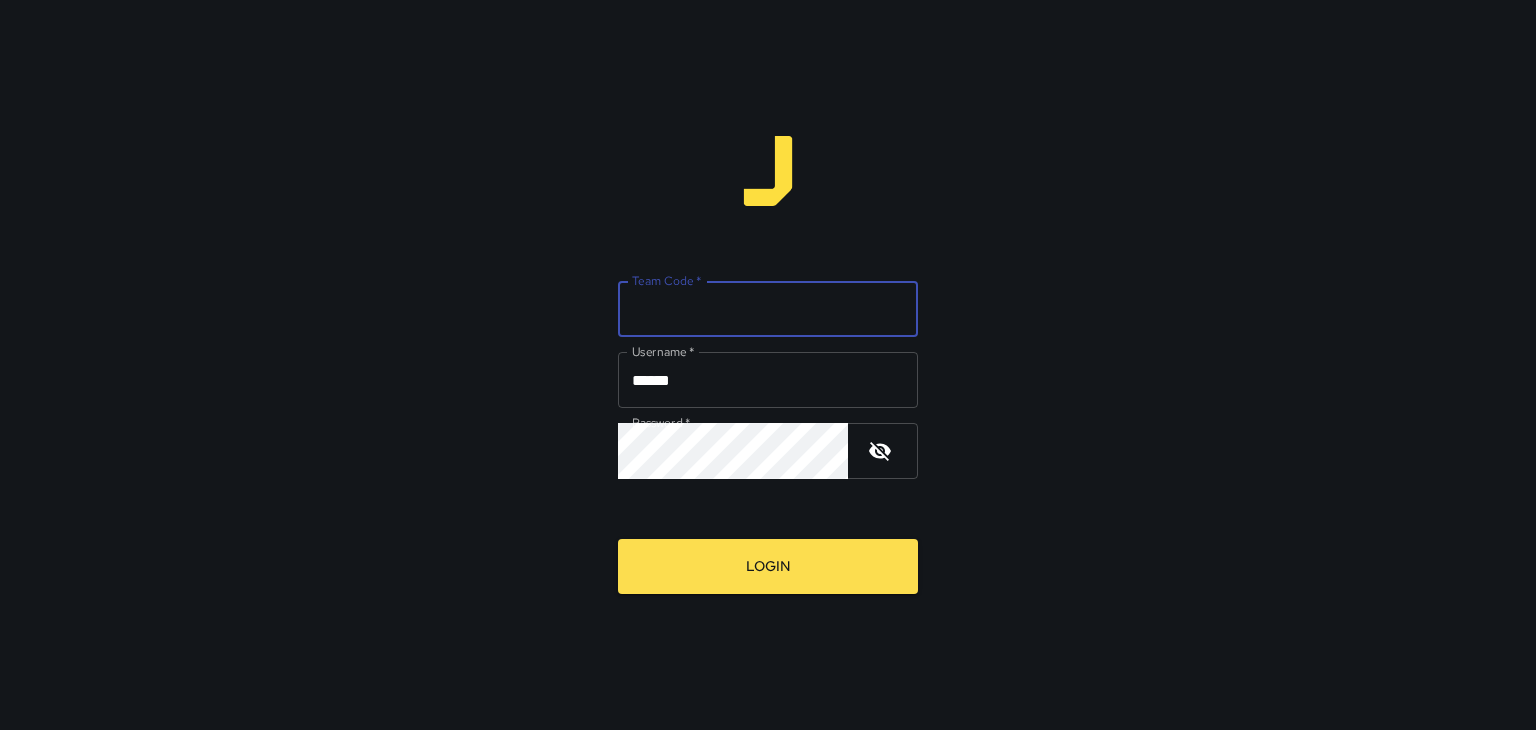 type on "*****" 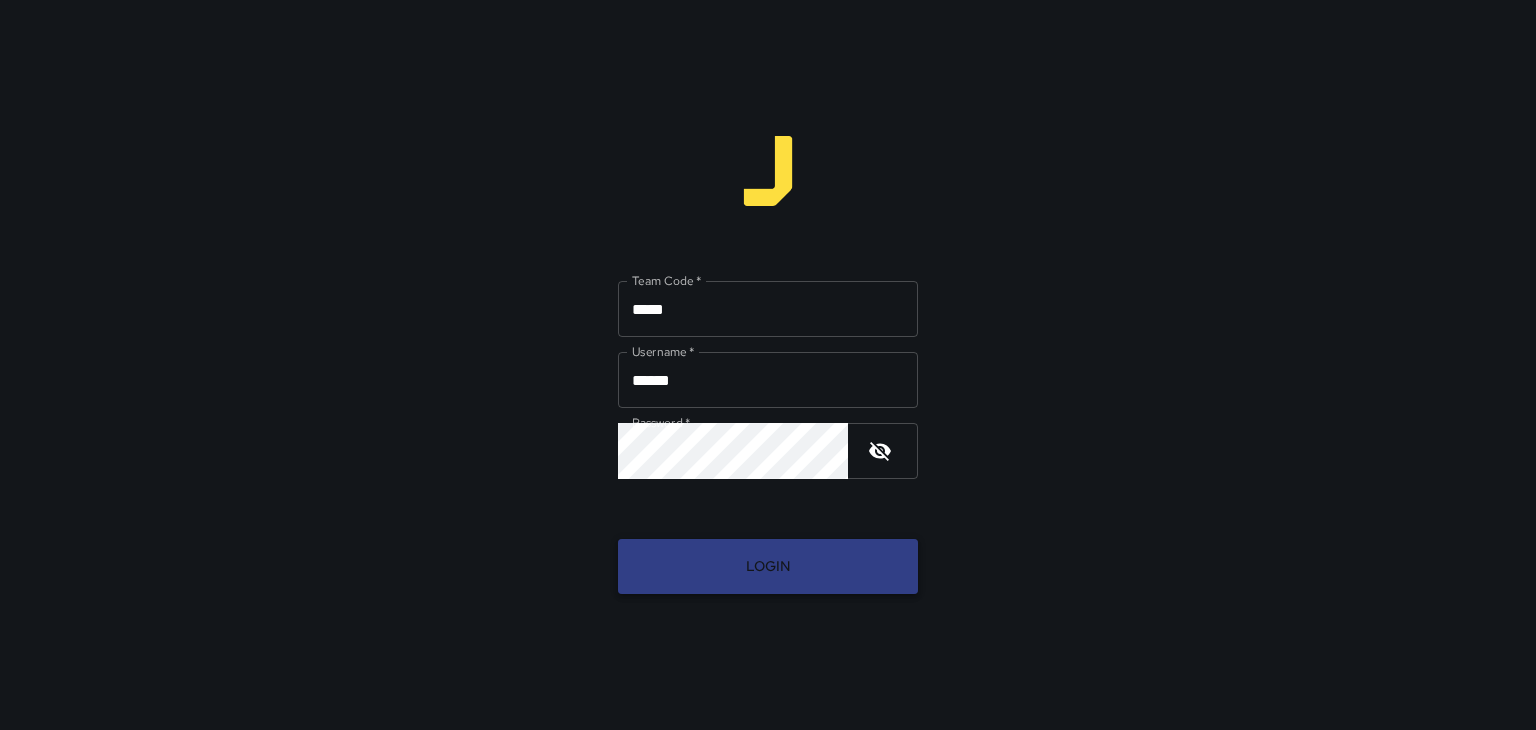 click on "Login" at bounding box center (768, 566) 